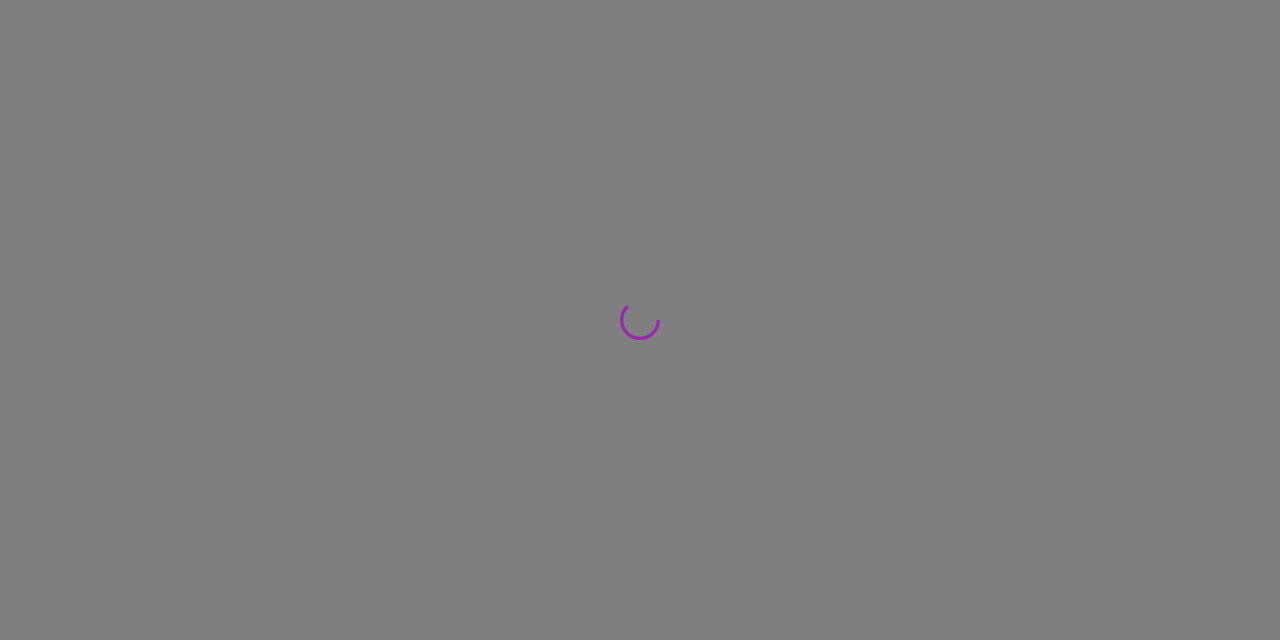 scroll, scrollTop: 0, scrollLeft: 0, axis: both 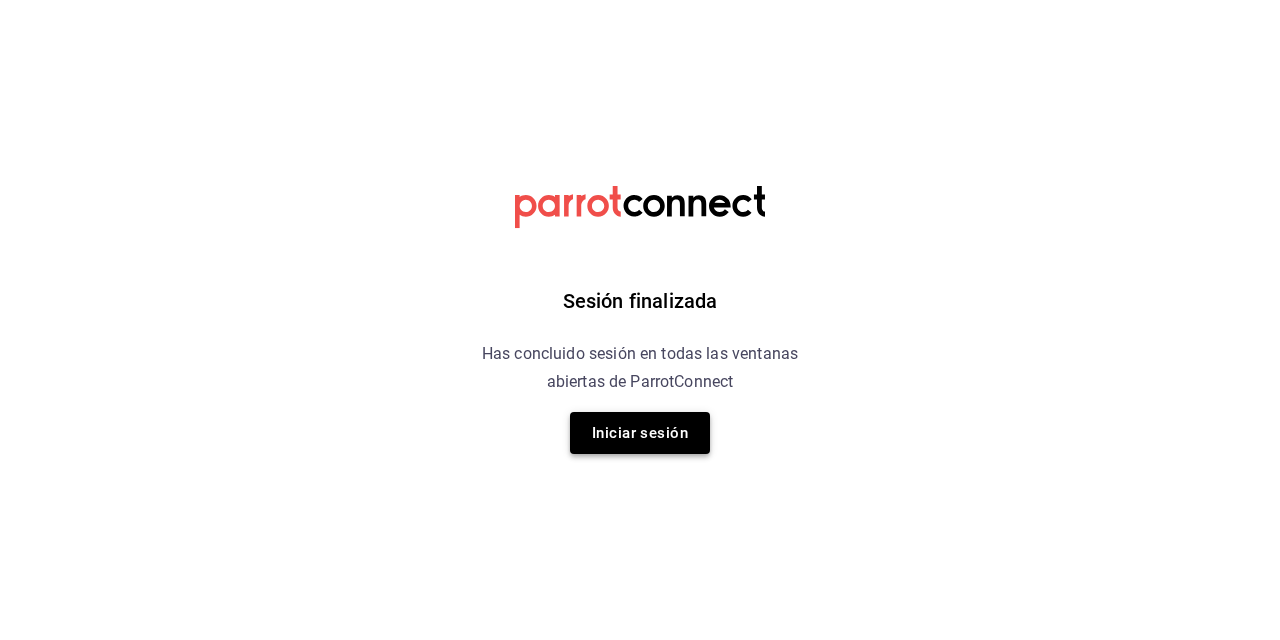 click on "Iniciar sesión" at bounding box center [640, 433] 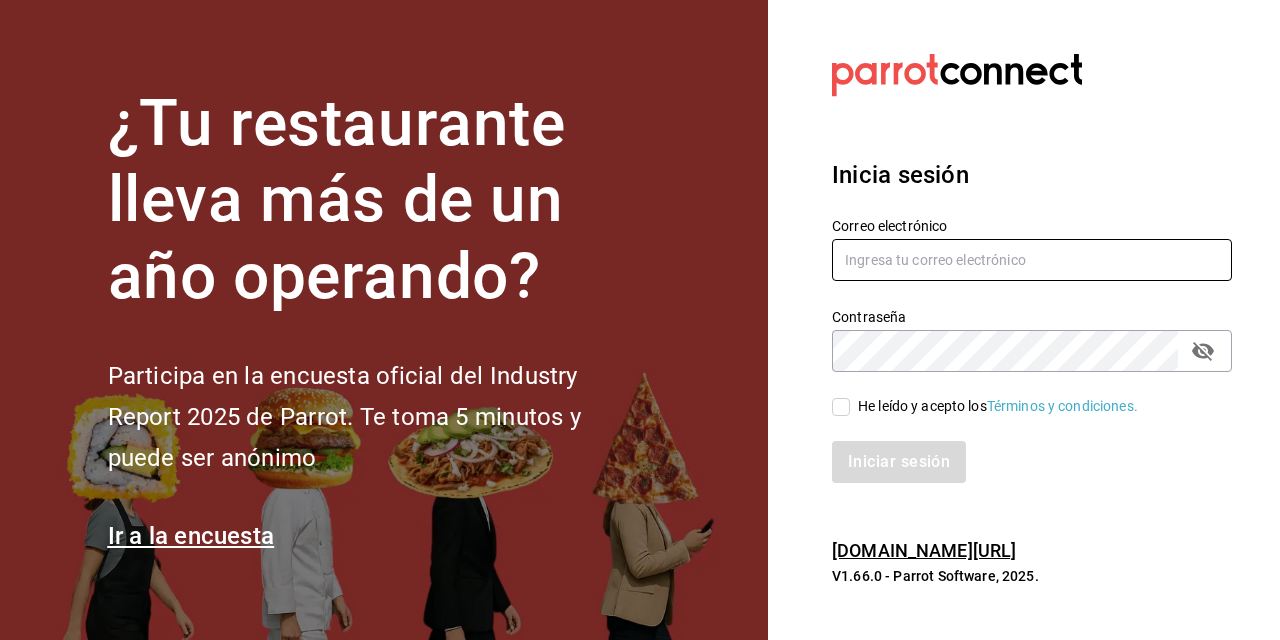 type on "[PERSON_NAME][EMAIL_ADDRESS][PERSON_NAME][DOMAIN_NAME]" 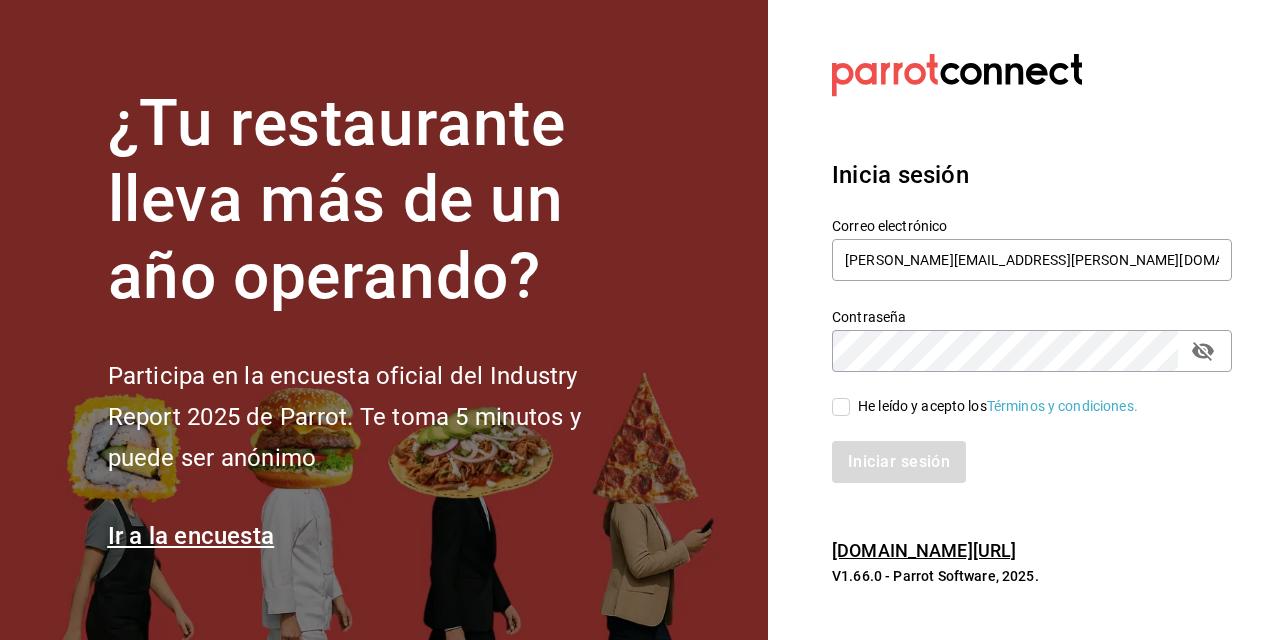 click on "He leído y acepto los  Términos y condiciones." at bounding box center [841, 407] 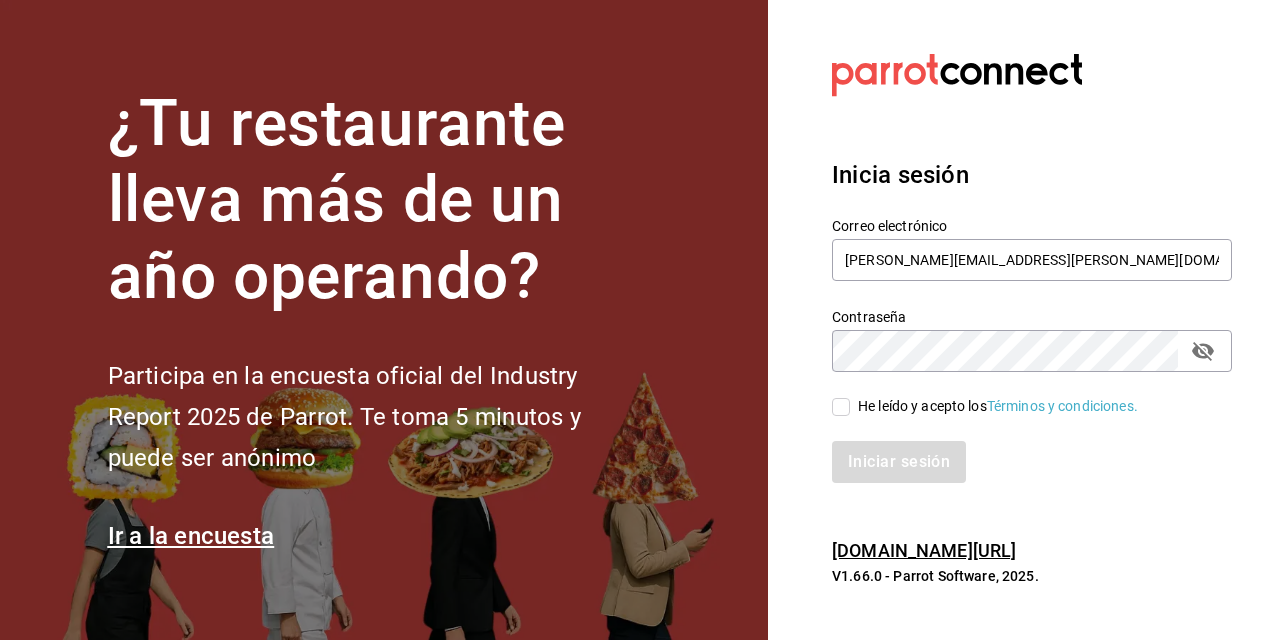 checkbox on "true" 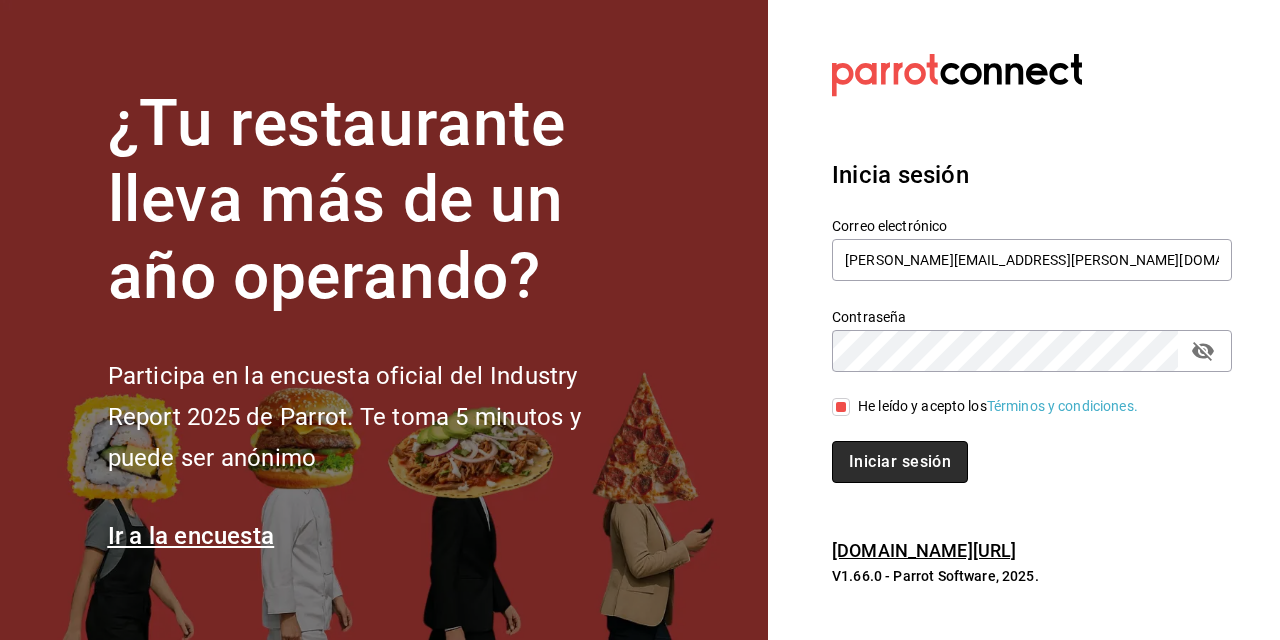 click on "Iniciar sesión" at bounding box center [900, 462] 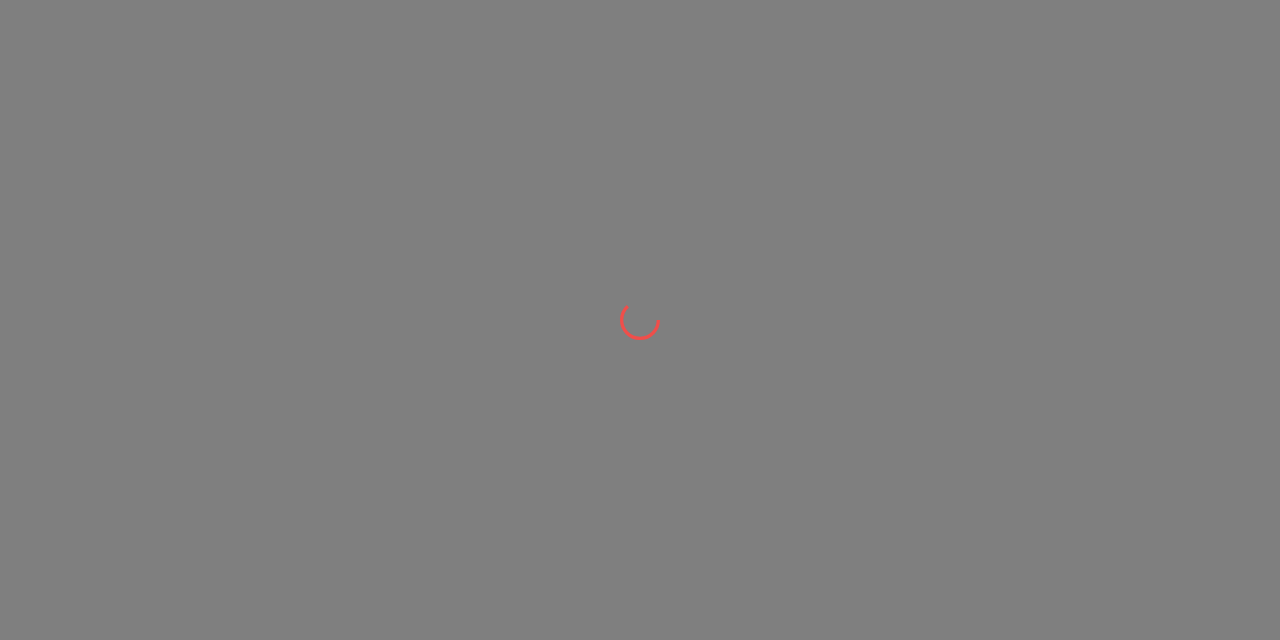 scroll, scrollTop: 0, scrollLeft: 0, axis: both 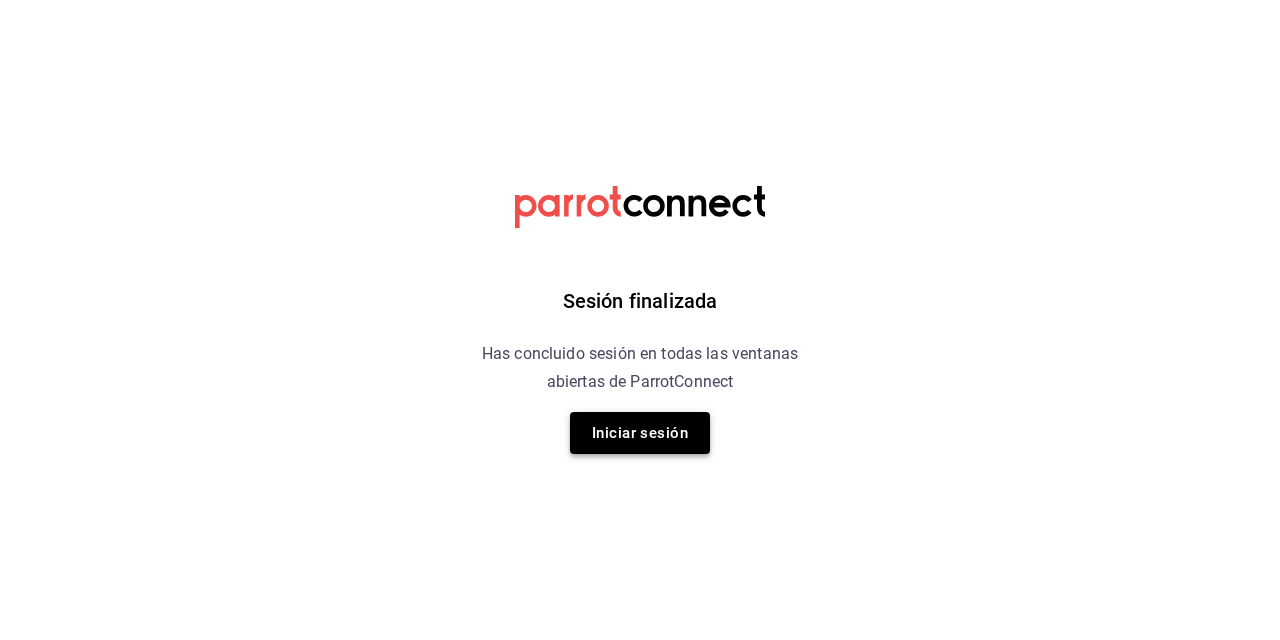click on "Iniciar sesión" at bounding box center (640, 433) 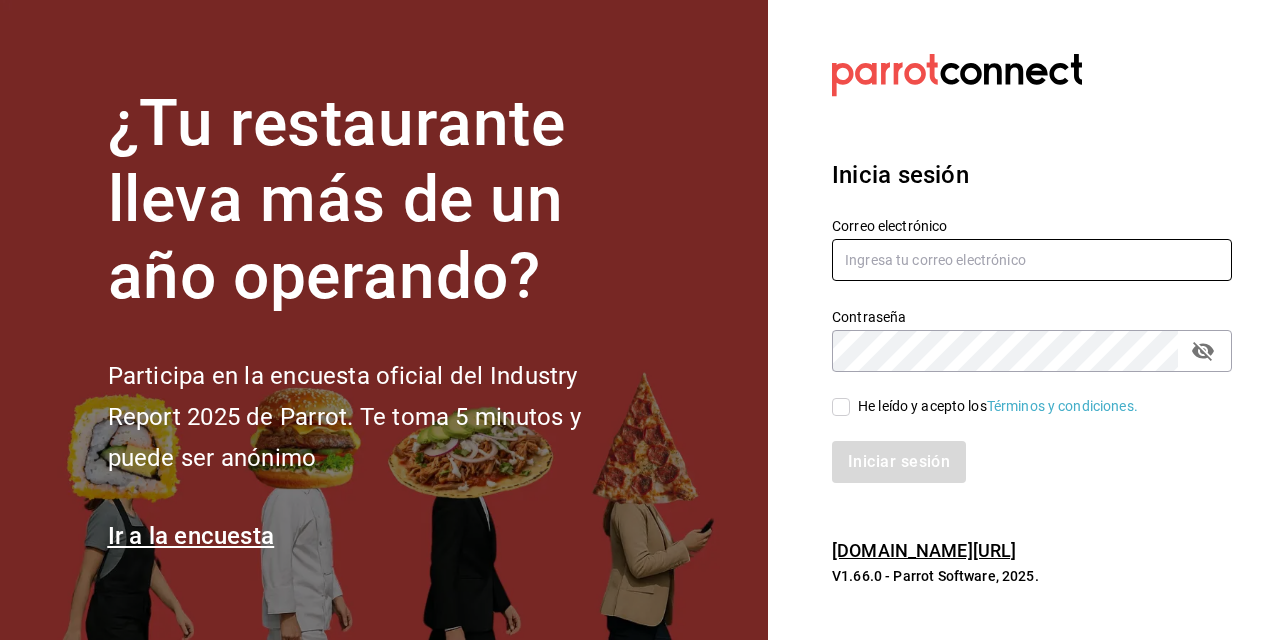 type on "JOSE.AVILA@COSTENO.COM" 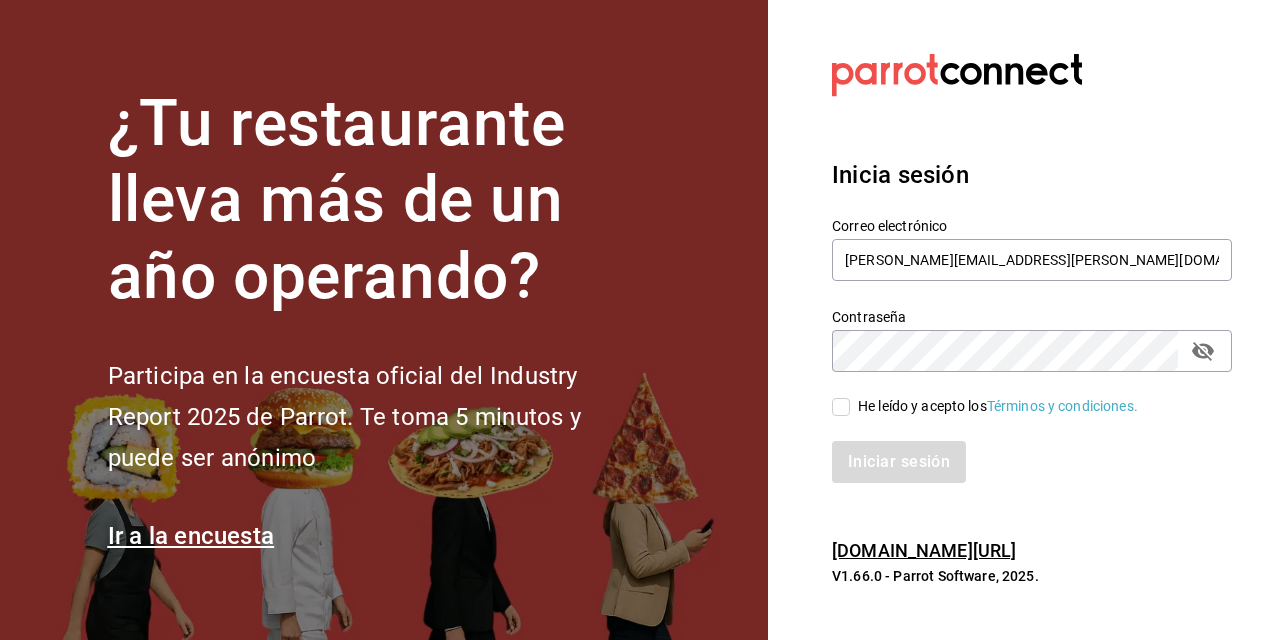 click on "He leído y acepto los  Términos y condiciones." at bounding box center (841, 407) 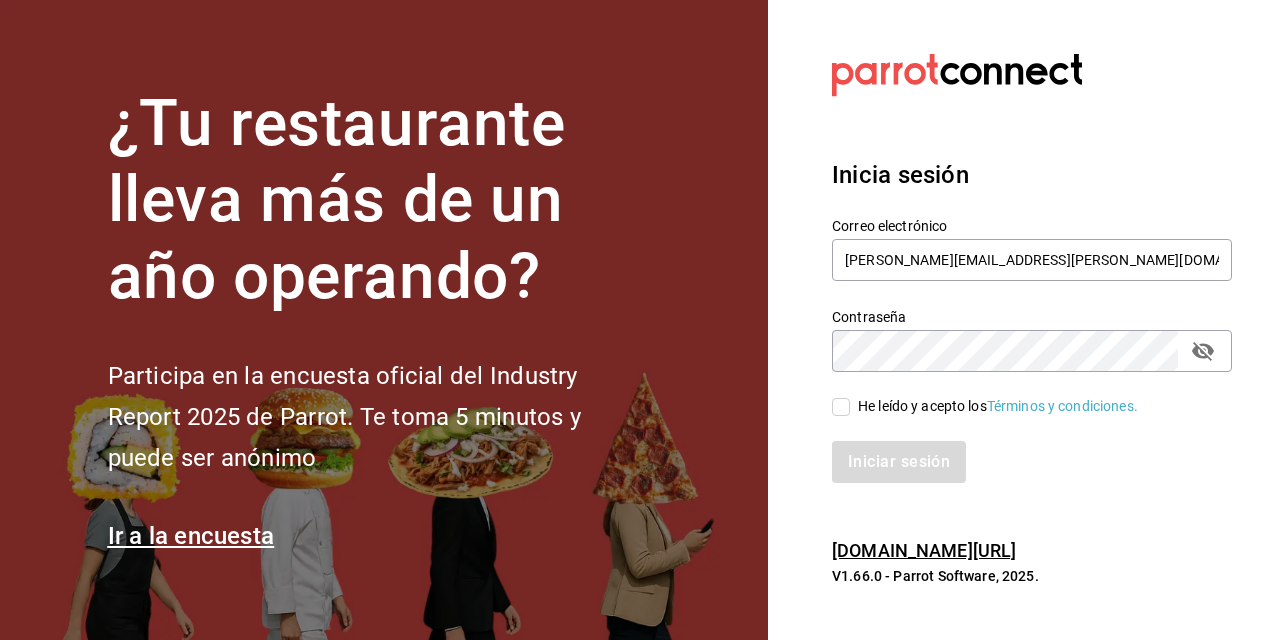 checkbox on "true" 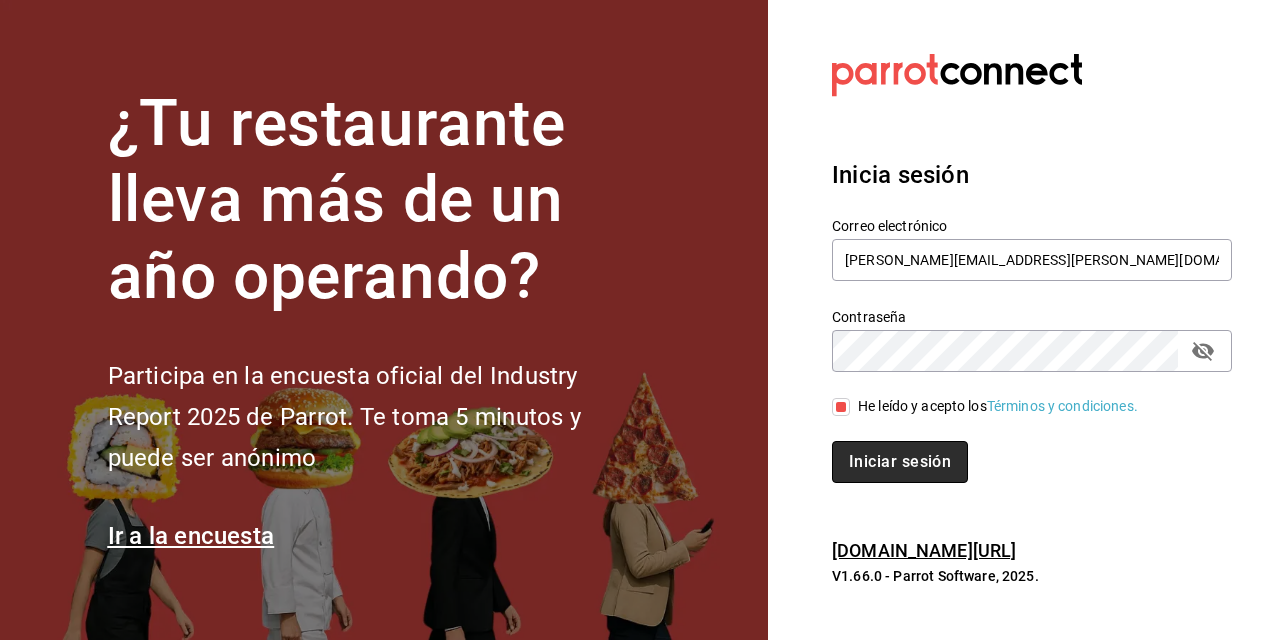 click on "Iniciar sesión" at bounding box center [900, 462] 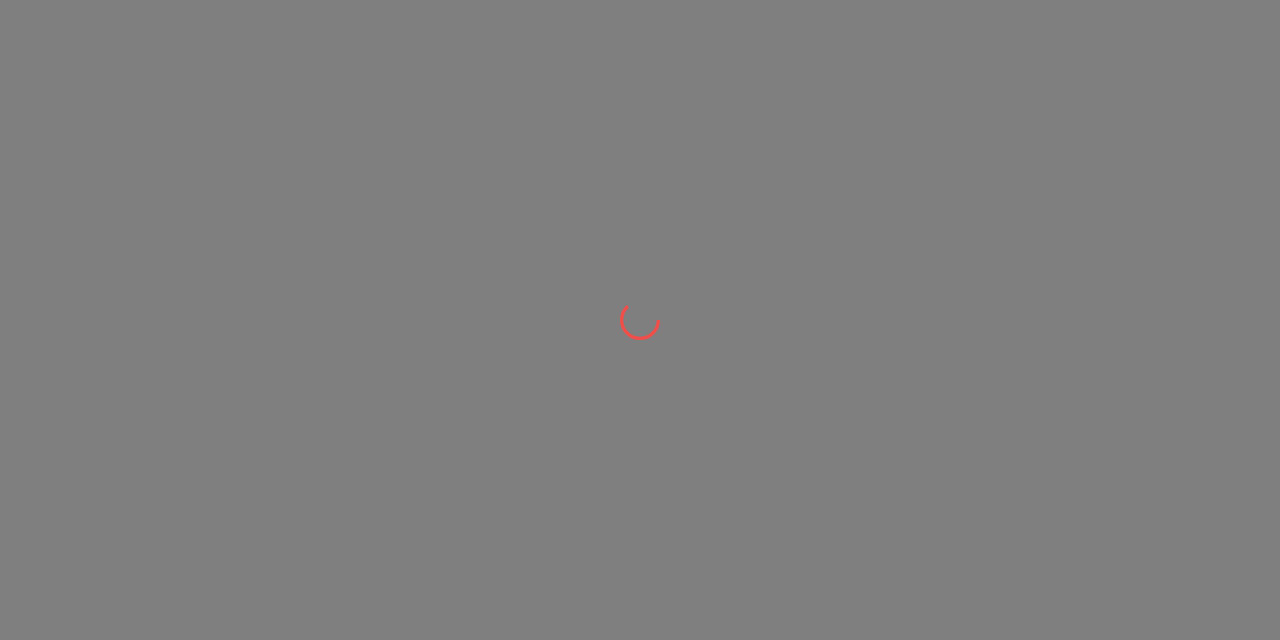 scroll, scrollTop: 0, scrollLeft: 0, axis: both 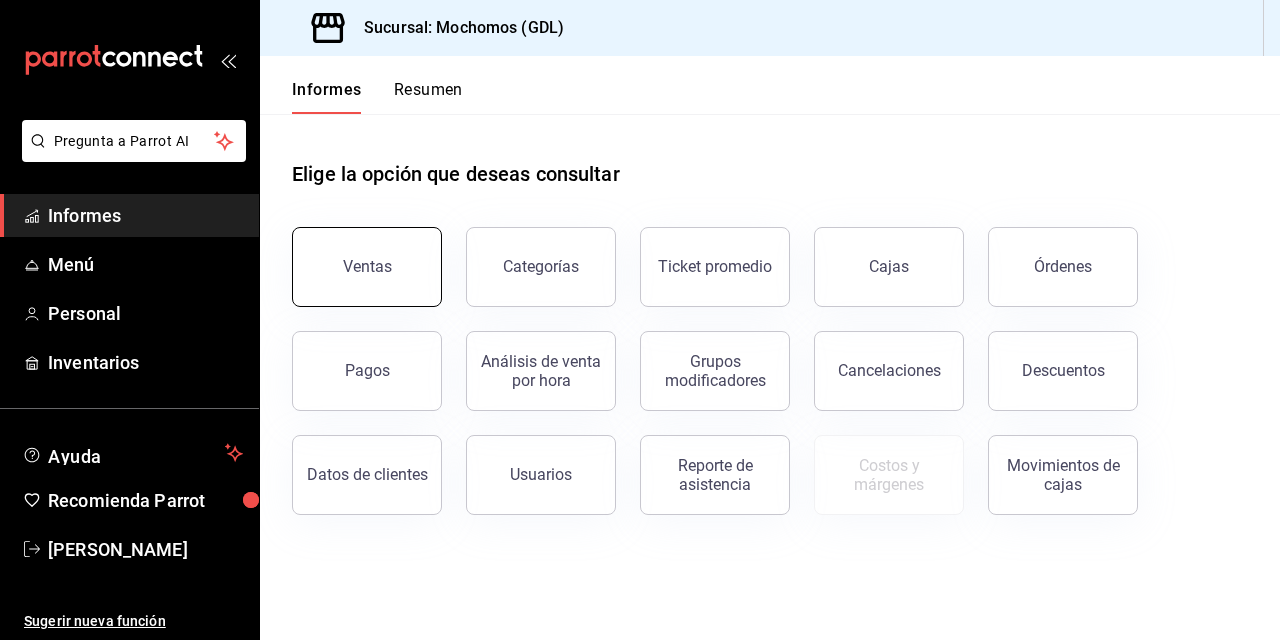 click on "Ventas" at bounding box center [367, 266] 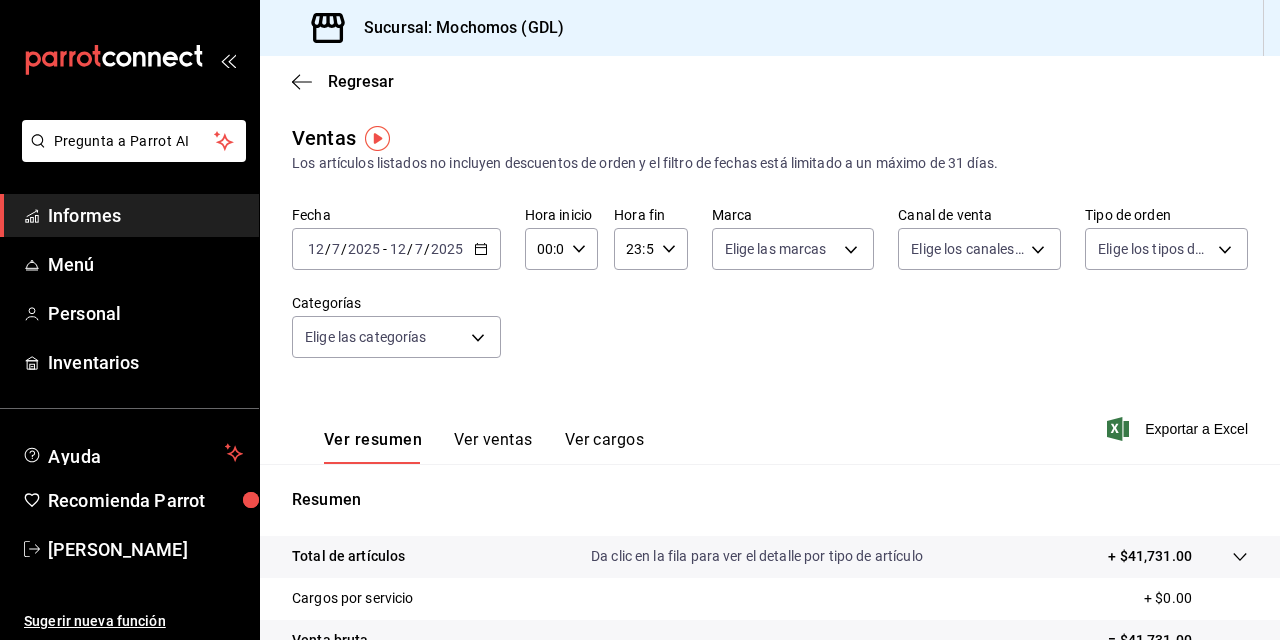 click on "12" at bounding box center (316, 249) 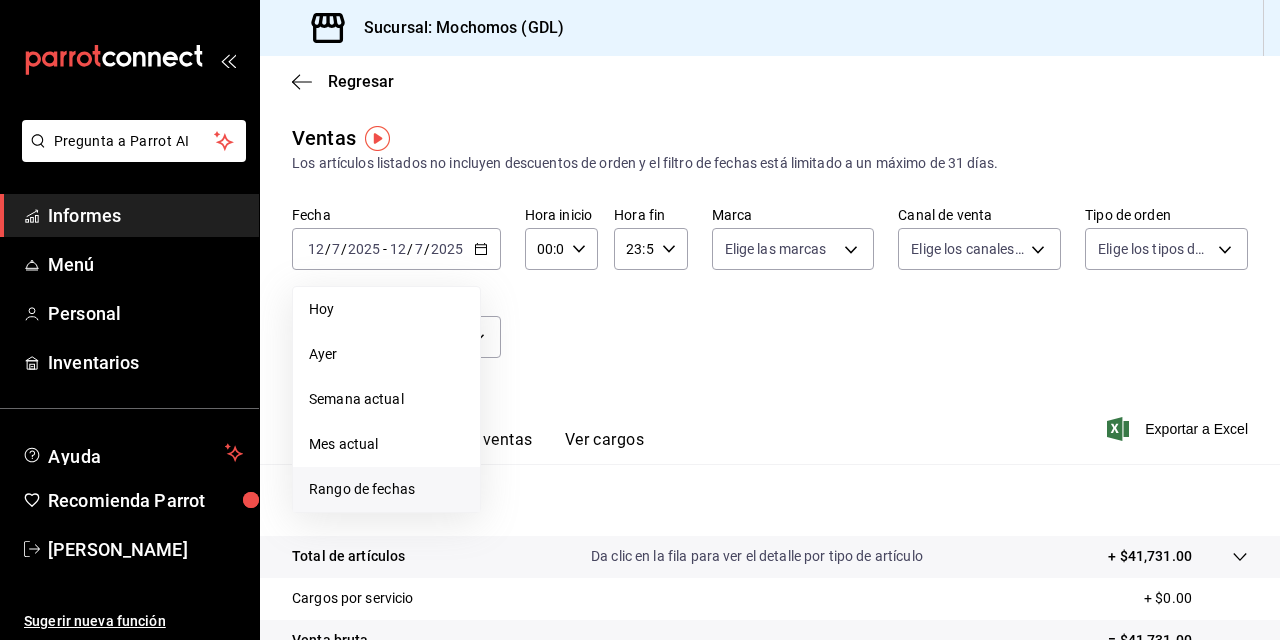 click on "Rango de fechas" at bounding box center (386, 489) 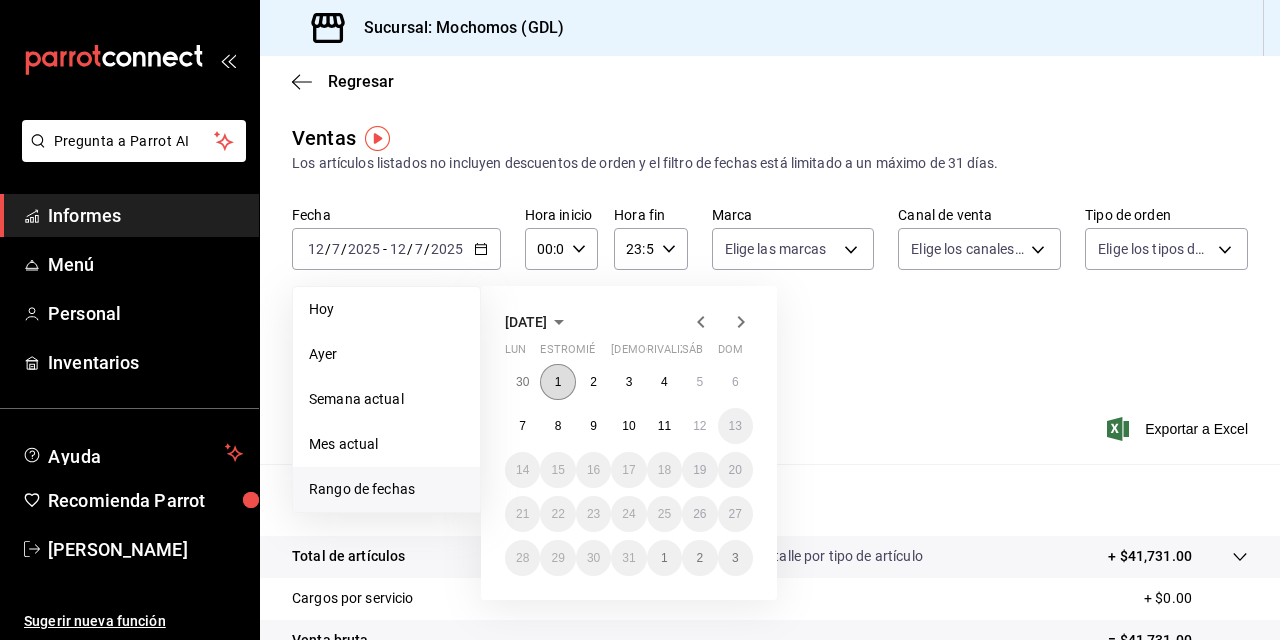 click on "1" at bounding box center (557, 382) 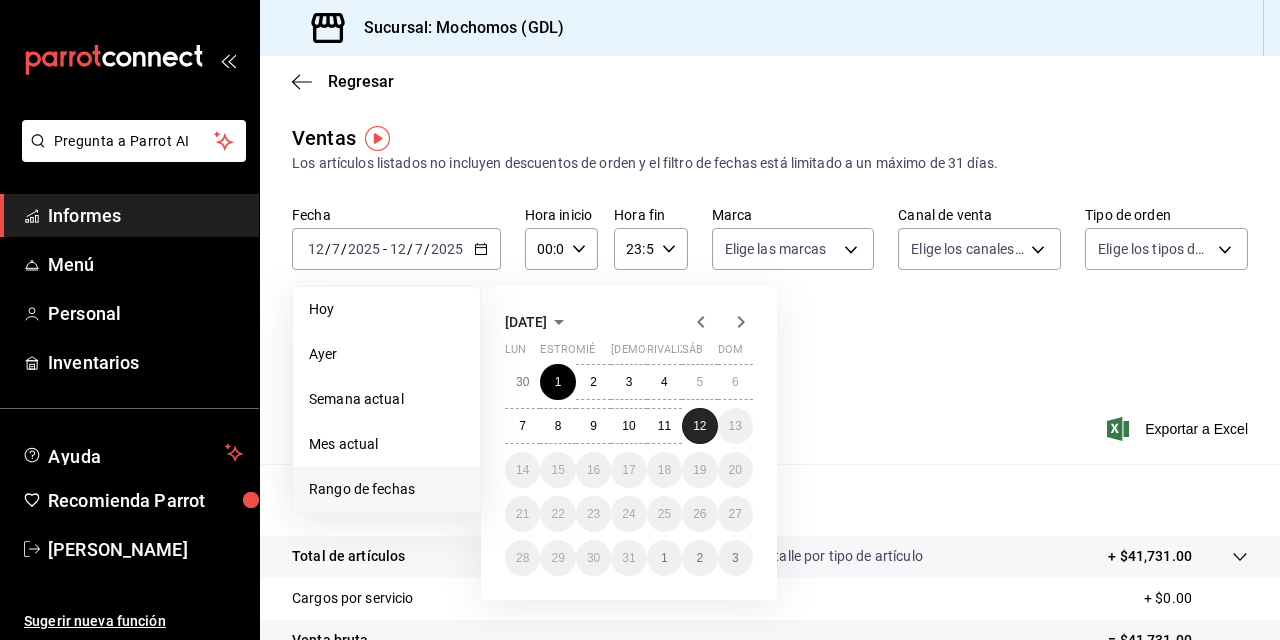 click on "12" at bounding box center (699, 426) 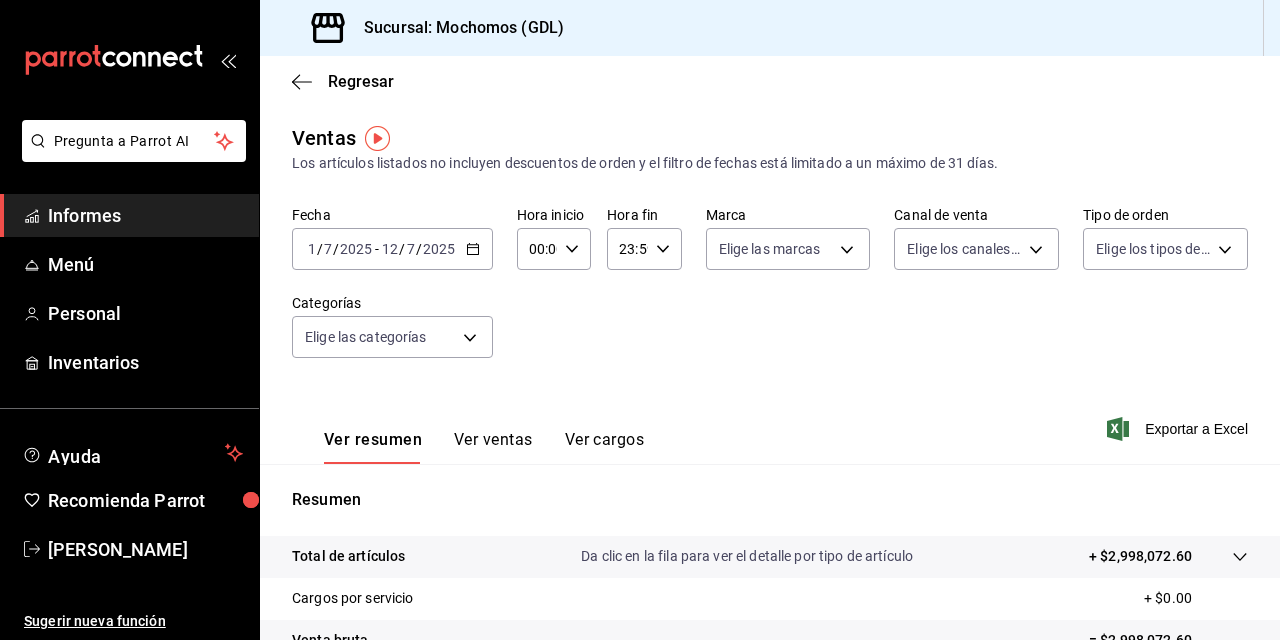 click 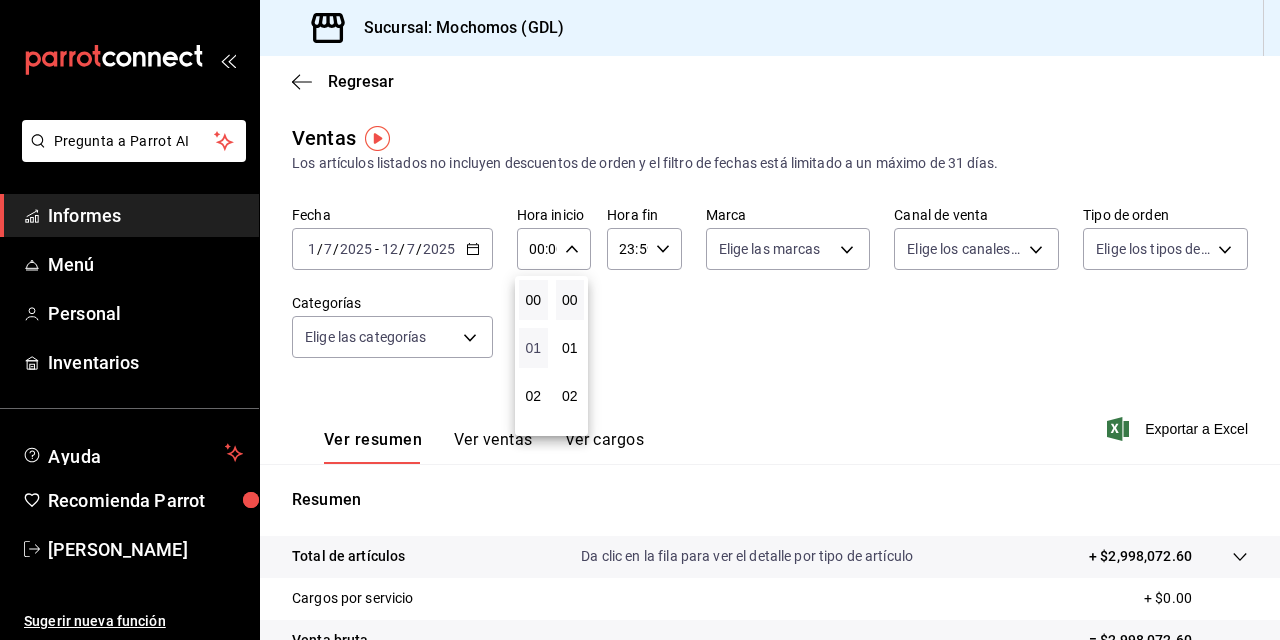 click on "01" at bounding box center (533, 348) 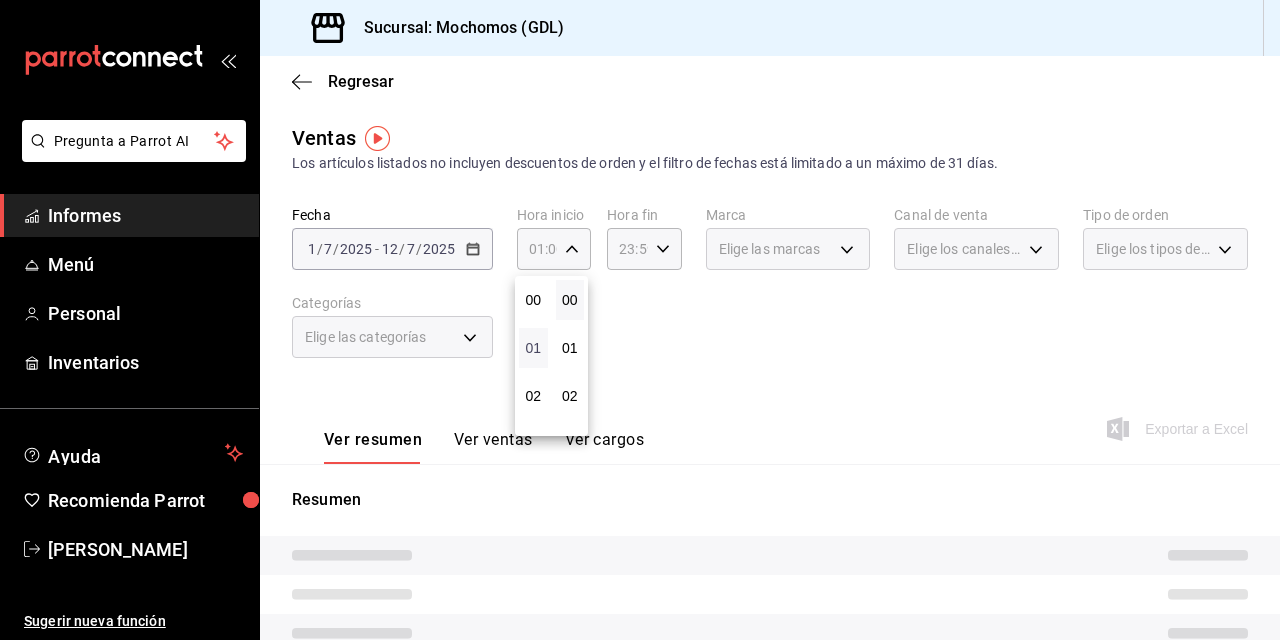 type 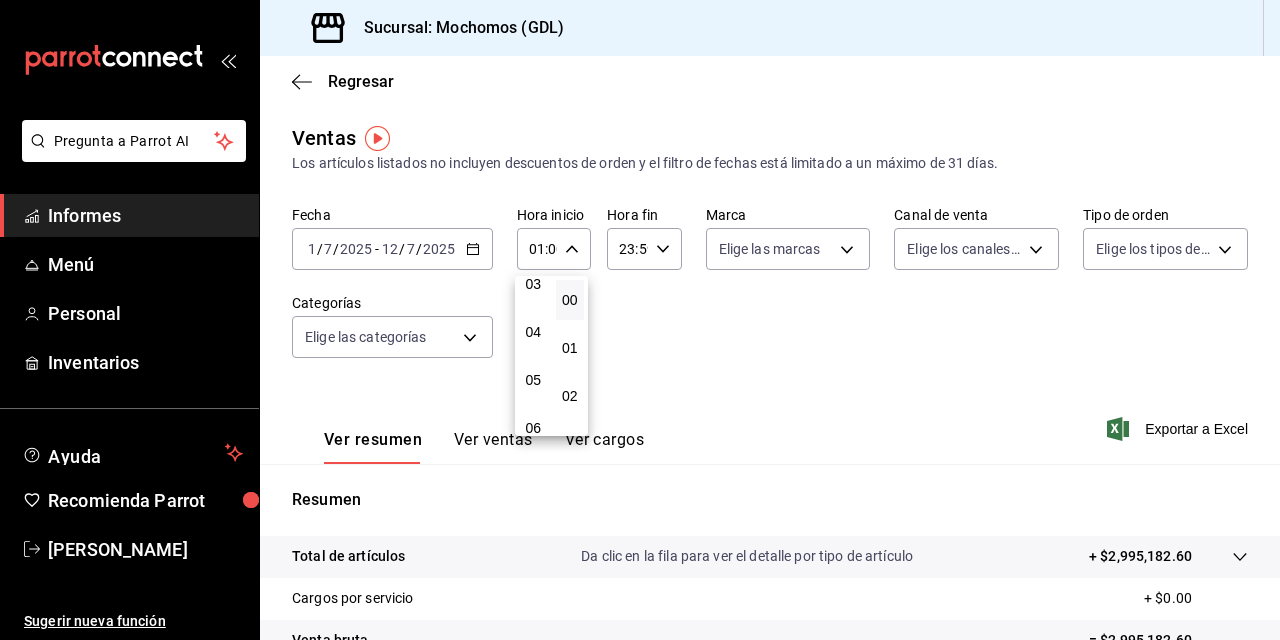 scroll, scrollTop: 200, scrollLeft: 0, axis: vertical 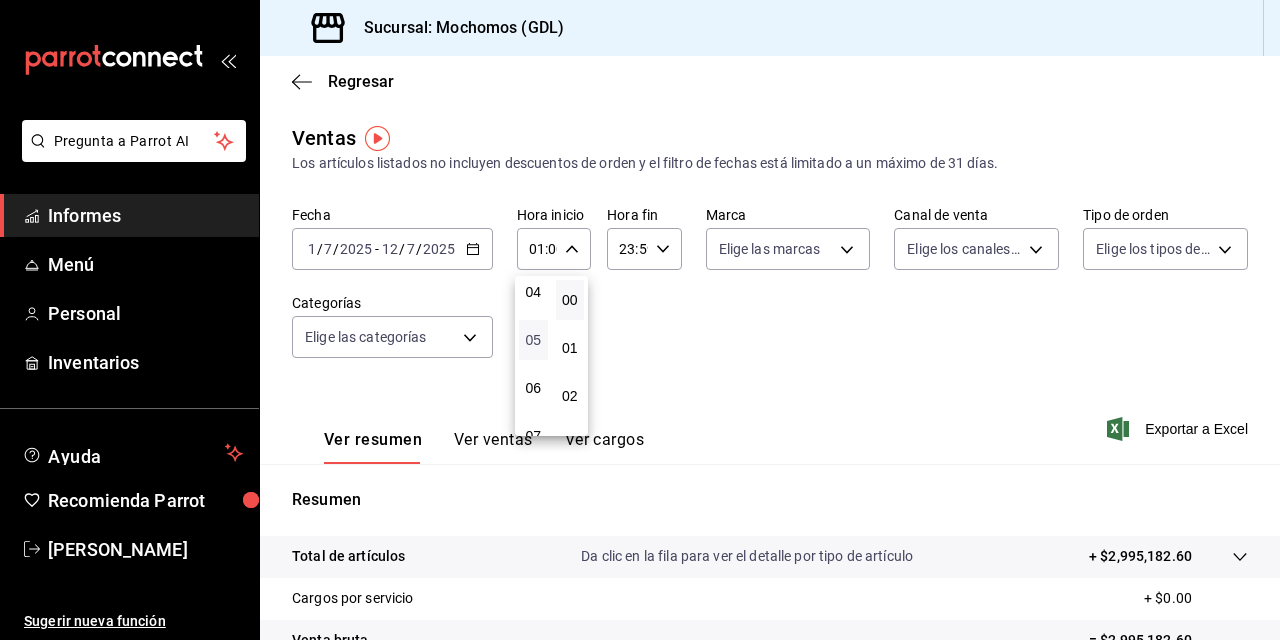 click on "05" at bounding box center (533, 340) 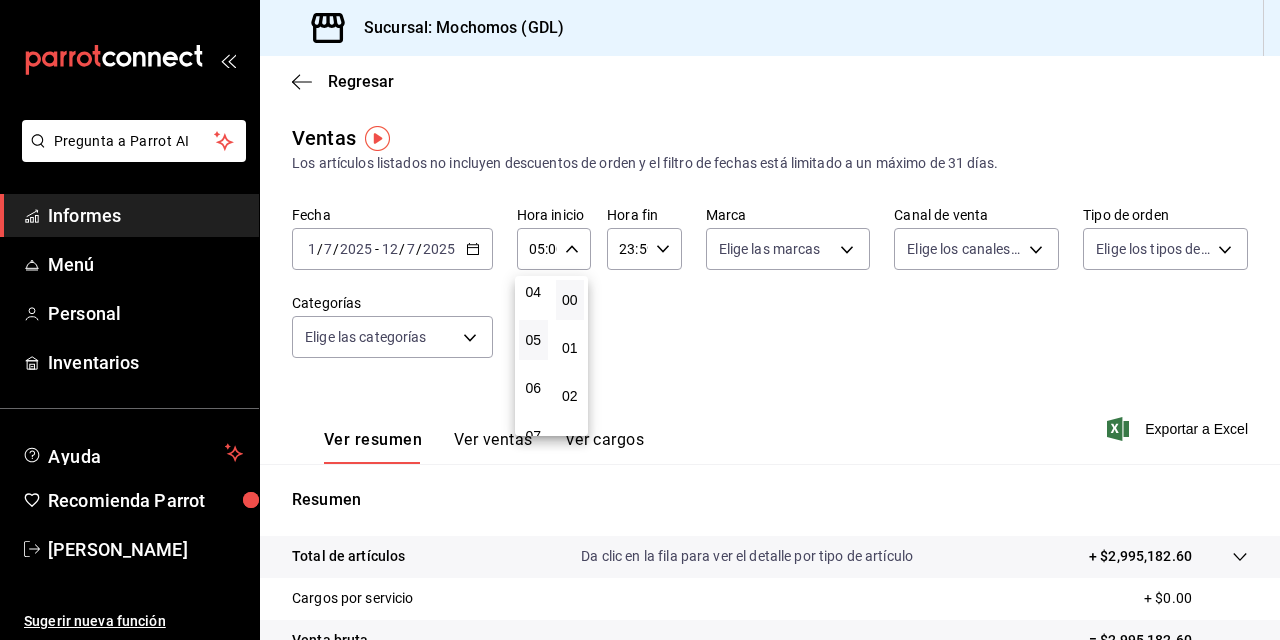 click at bounding box center [640, 320] 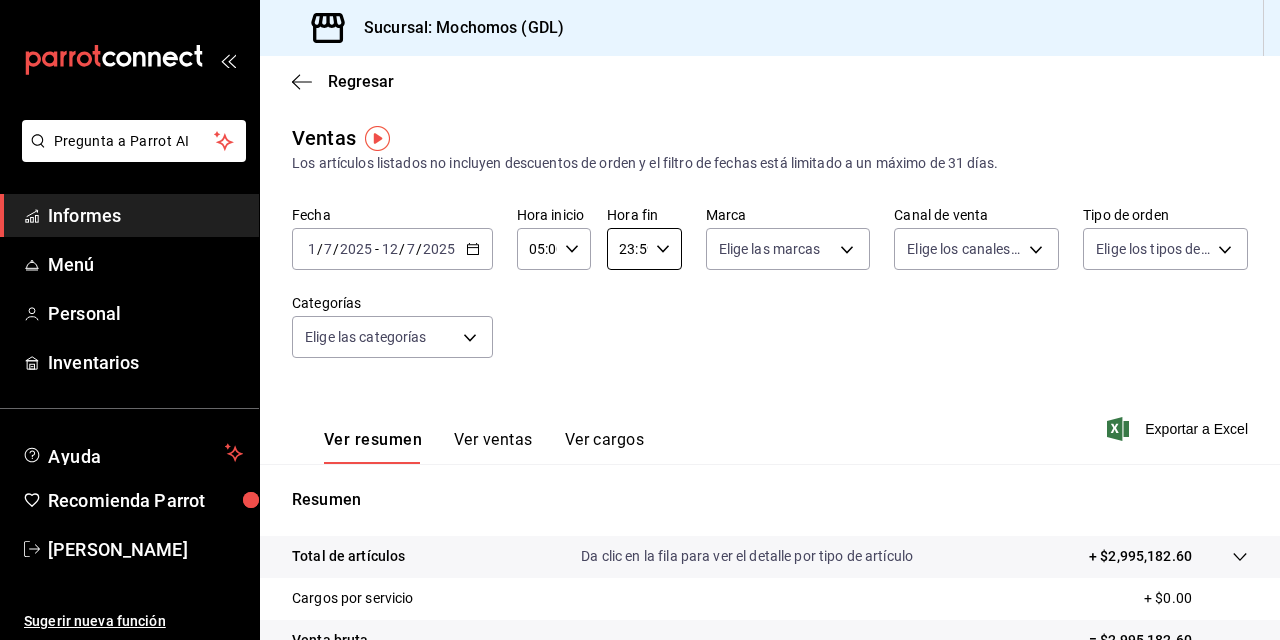 click on "23:59" at bounding box center [627, 249] 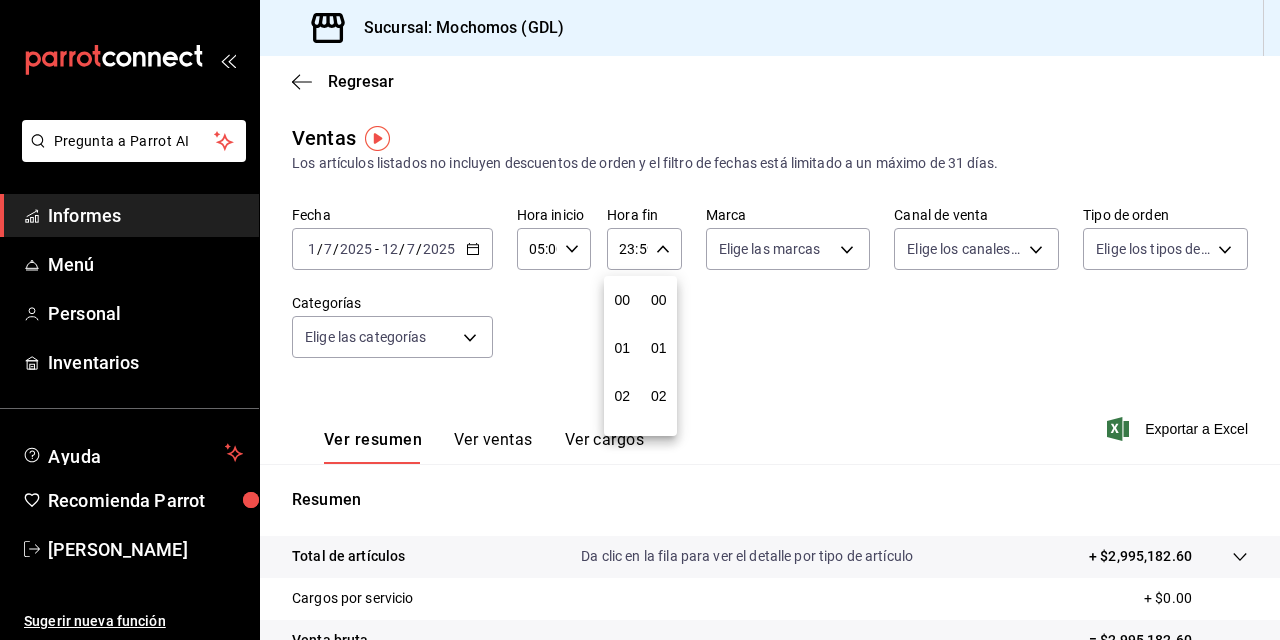 scroll, scrollTop: 992, scrollLeft: 0, axis: vertical 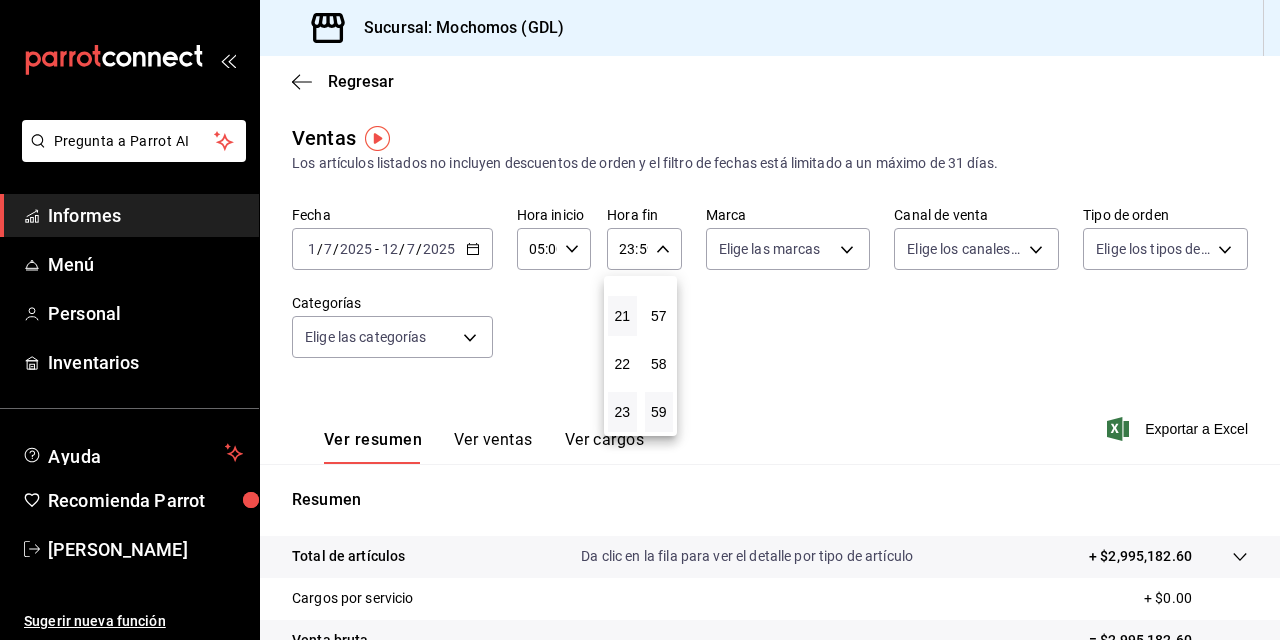 type 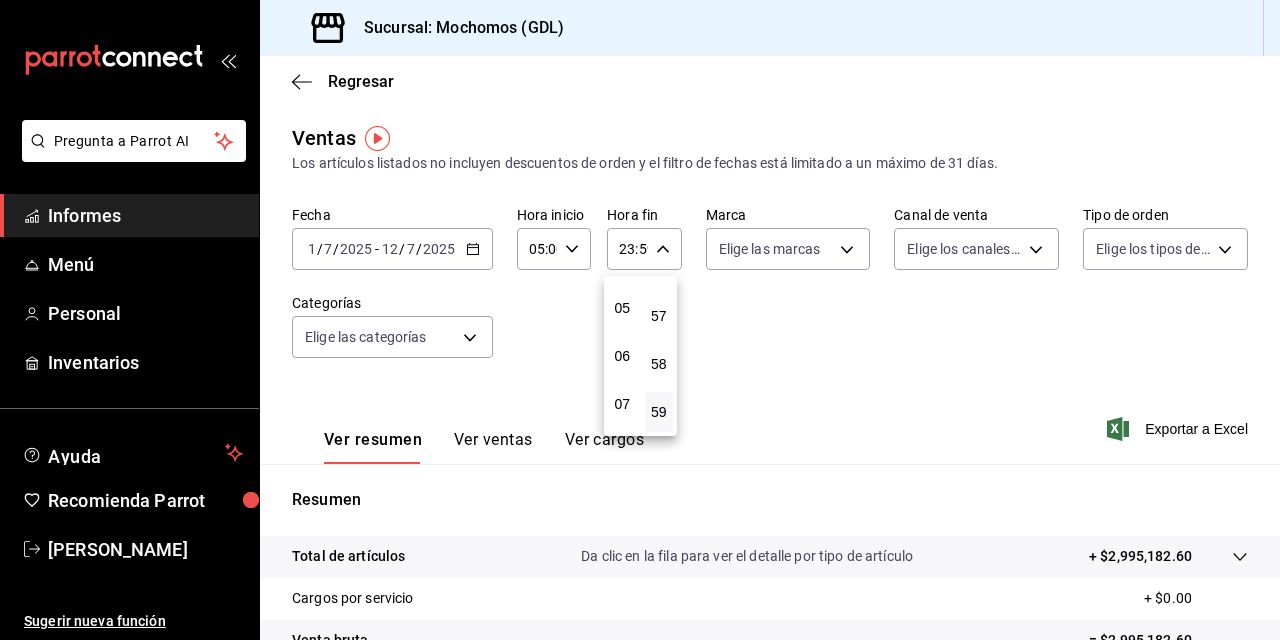 scroll, scrollTop: 192, scrollLeft: 0, axis: vertical 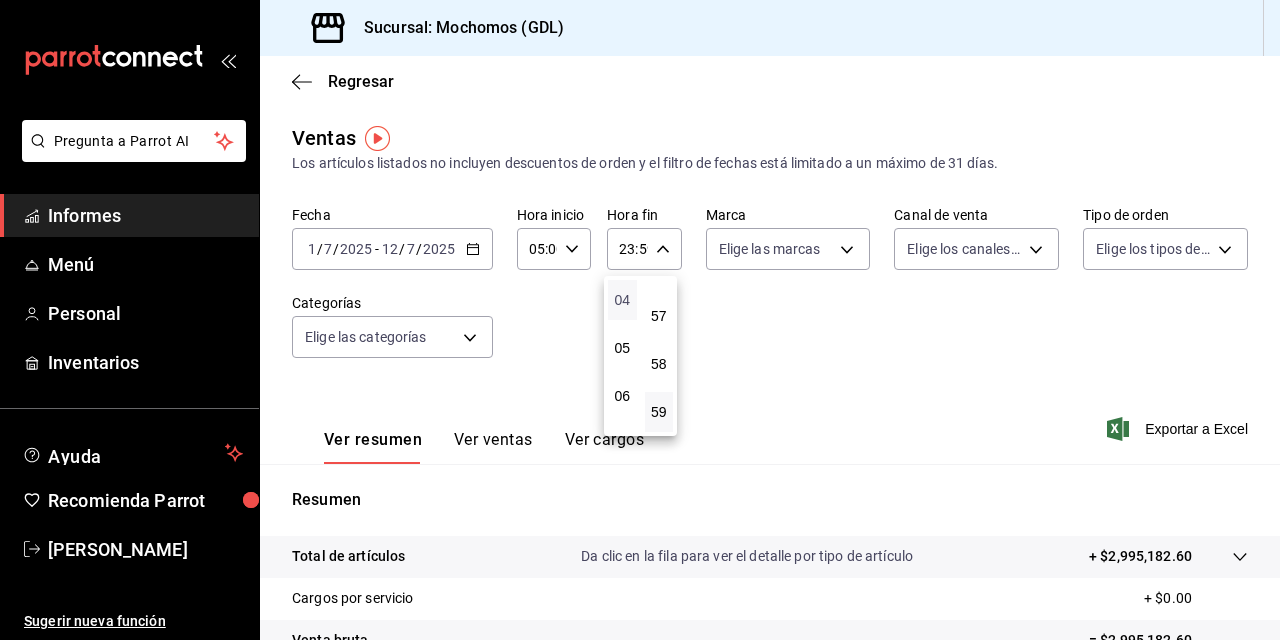 click on "04" at bounding box center (622, 300) 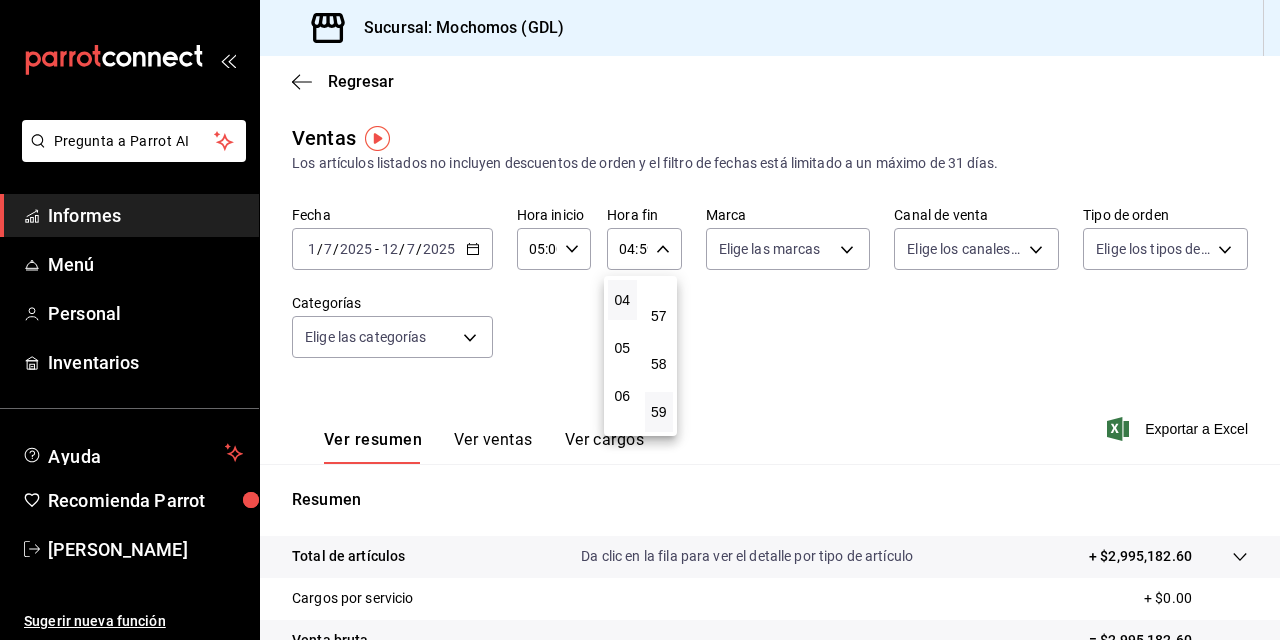 click at bounding box center (640, 320) 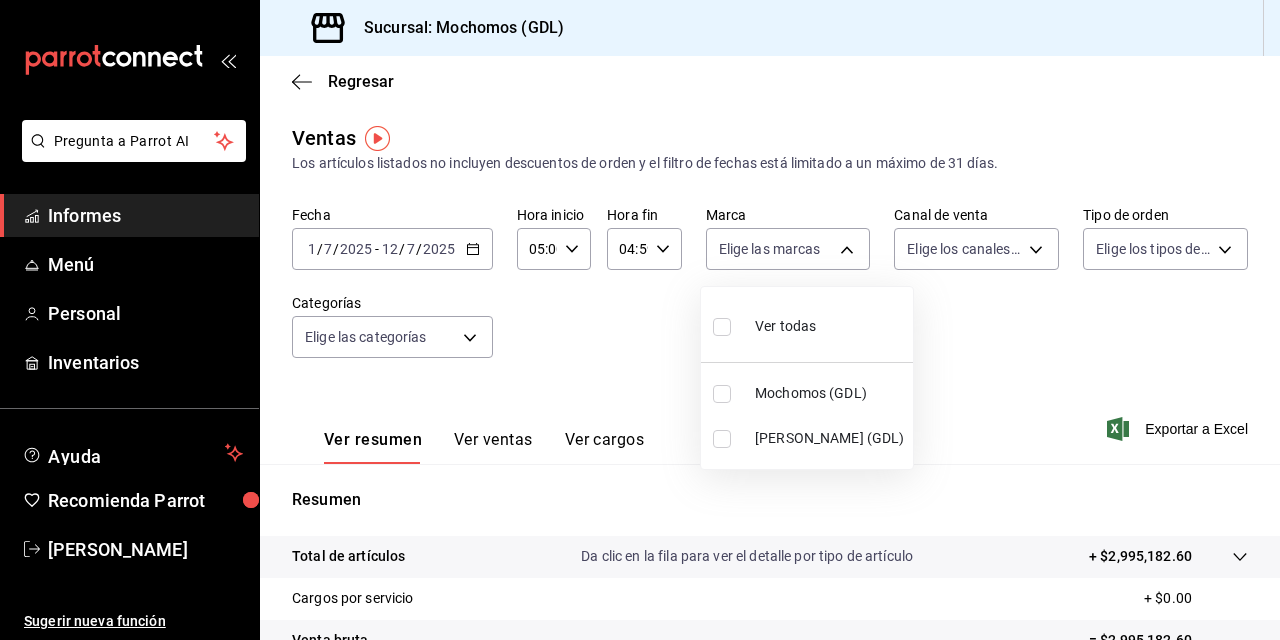 click on "Pregunta a Parrot AI Informes   Menú   Personal   Inventarios   Ayuda Recomienda Parrot   Joe Ávila   Sugerir nueva función   Sucursal: Mochomos (GDL) Regresar Ventas Los artículos listados no incluyen descuentos de orden y el filtro de fechas está limitado a un máximo de 31 días. Fecha 2025-07-01 1 / 7 / 2025 - 2025-07-12 12 / 7 / 2025 Hora inicio 05:00 Hora inicio Hora fin 04:59 Hora fin Marca Elige las marcas Canal de venta Elige los canales de venta Tipo de orden Elige los tipos de orden Categorías Elige las categorías Ver resumen Ver ventas Ver cargos Exportar a Excel Resumen Total de artículos Da clic en la fila para ver el detalle por tipo de artículo + $2,995,182.60 Cargos por servicio + $0.00 Venta bruta = $2,995,182.60 Descuentos totales - $22,375.84 Certificados de regalo - $26,409.00 Venta total = $2,946,397.76 Impuestos - $406,399.69 Venta neta = $2,539,998.07 Pregunta a Parrot AI Informes   Menú   Personal   Inventarios   Ayuda Recomienda Parrot   Joe Ávila   Sugerir nueva función" at bounding box center (640, 320) 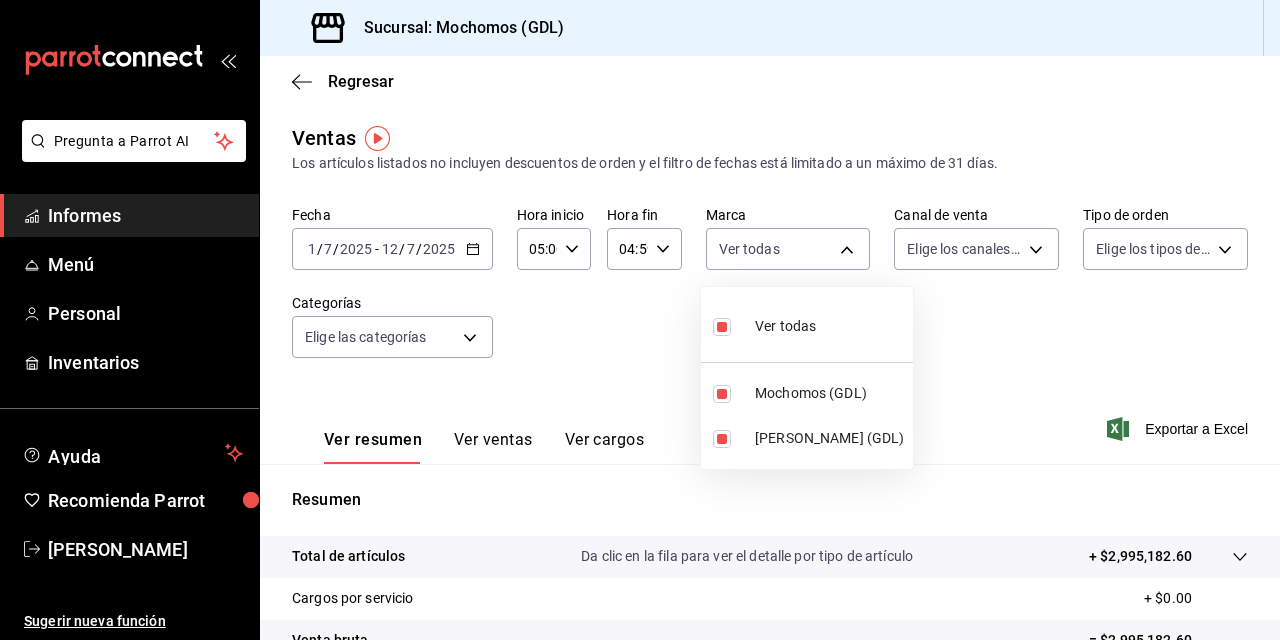 click at bounding box center [640, 320] 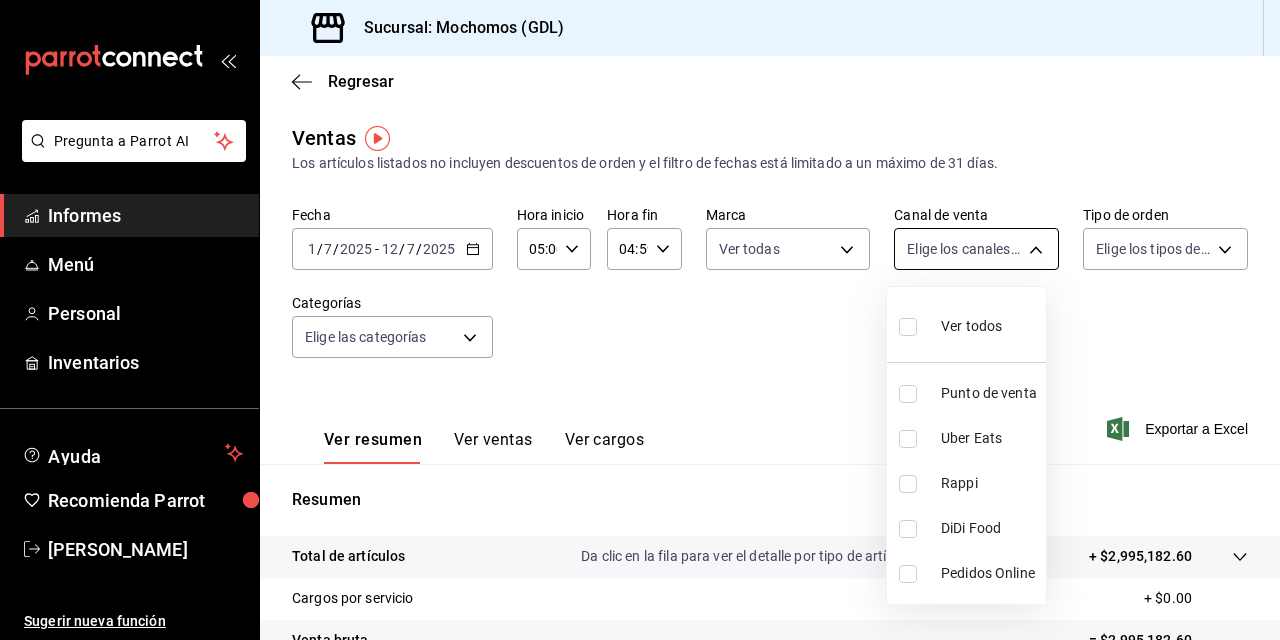 click on "Pregunta a Parrot AI Informes   Menú   Personal   Inventarios   Ayuda Recomienda Parrot   Joe Ávila   Sugerir nueva función   Sucursal: Mochomos (GDL) Regresar Ventas Los artículos listados no incluyen descuentos de orden y el filtro de fechas está limitado a un máximo de 31 días. Fecha 2025-07-01 1 / 7 / 2025 - 2025-07-12 12 / 7 / 2025 Hora inicio 05:00 Hora inicio Hora fin 04:59 Hora fin Marca Ver todas 36c25d4a-7cb0-456c-a434-e981d54830bc,9cac9703-0c5a-4d8b-addd-5b6b571d65b9 Canal de venta Elige los canales de venta Tipo de orden Elige los tipos de orden Categorías Elige las categorías Ver resumen Ver ventas Ver cargos Exportar a Excel Resumen Total de artículos Da clic en la fila para ver el detalle por tipo de artículo + $2,995,182.60 Cargos por servicio + $0.00 Venta bruta = $2,995,182.60 Descuentos totales - $22,375.84 Certificados de regalo - $26,409.00 Venta total = $2,946,397.76 Impuestos - $406,399.69 Venta neta = $2,539,998.07 Pregunta a Parrot AI Informes   Menú   Personal     Ayuda" at bounding box center [640, 320] 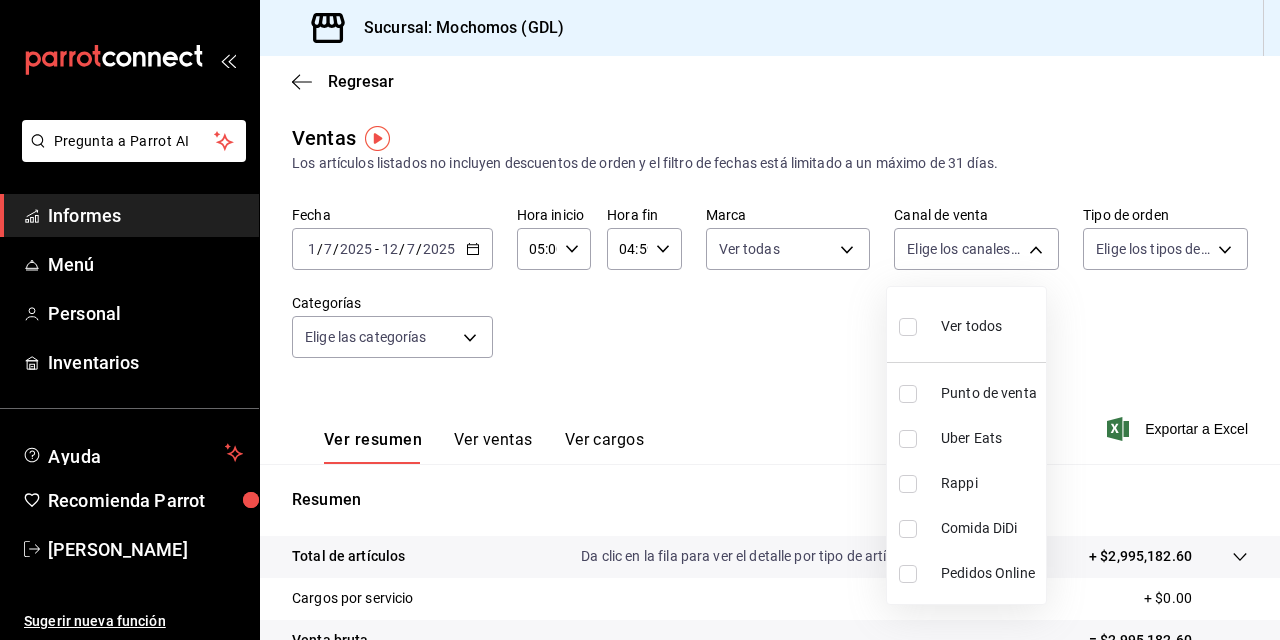 click at bounding box center [908, 327] 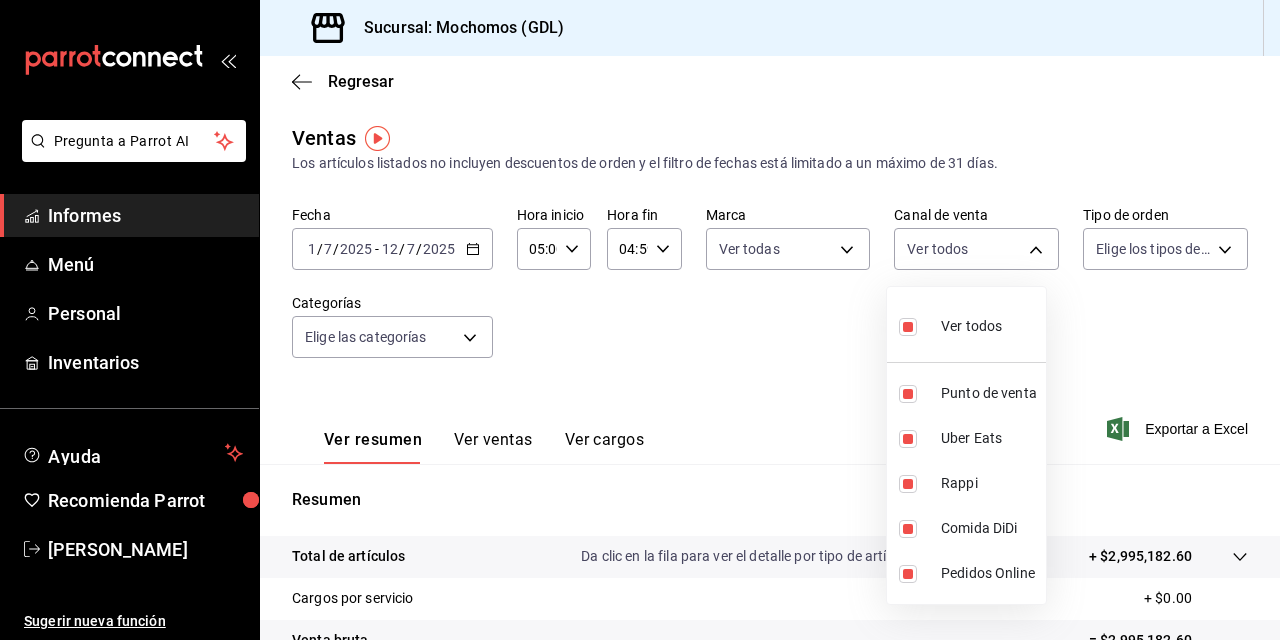click at bounding box center [640, 320] 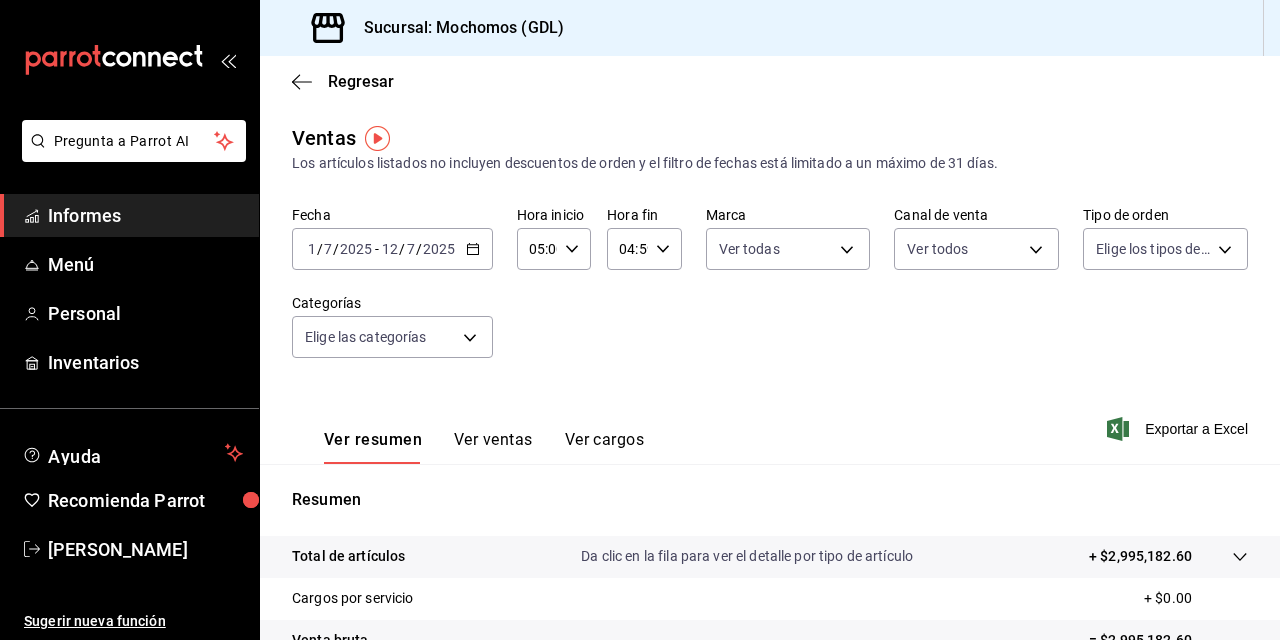 click on "Pregunta a Parrot AI Informes   Menú   Personal   Inventarios   Ayuda Recomienda Parrot   Joe Ávila   Sugerir nueva función   Sucursal: Mochomos (GDL) Regresar Ventas Los artículos listados no incluyen descuentos de orden y el filtro de fechas está limitado a un máximo de 31 días. Fecha 2025-07-01 1 / 7 / 2025 - 2025-07-12 12 / 7 / 2025 Hora inicio 05:00 Hora inicio Hora fin 04:59 Hora fin Marca Ver todas 36c25d4a-7cb0-456c-a434-e981d54830bc,9cac9703-0c5a-4d8b-addd-5b6b571d65b9 Canal de venta Ver todos PARROT,UBER_EATS,RAPPI,DIDI_FOOD,ONLINE Tipo de orden Elige los tipos de orden Categorías Elige las categorías Ver resumen Ver ventas Ver cargos Exportar a Excel Resumen Total de artículos Da clic en la fila para ver el detalle por tipo de artículo + $2,995,182.60 Cargos por servicio + $0.00 Venta bruta = $2,995,182.60 Descuentos totales - $22,375.84 Certificados de regalo - $26,409.00 Venta total = $2,946,397.76 Impuestos - $406,399.69 Venta neta = $2,539,998.07 Pregunta a Parrot AI Informes   Menú" at bounding box center [640, 320] 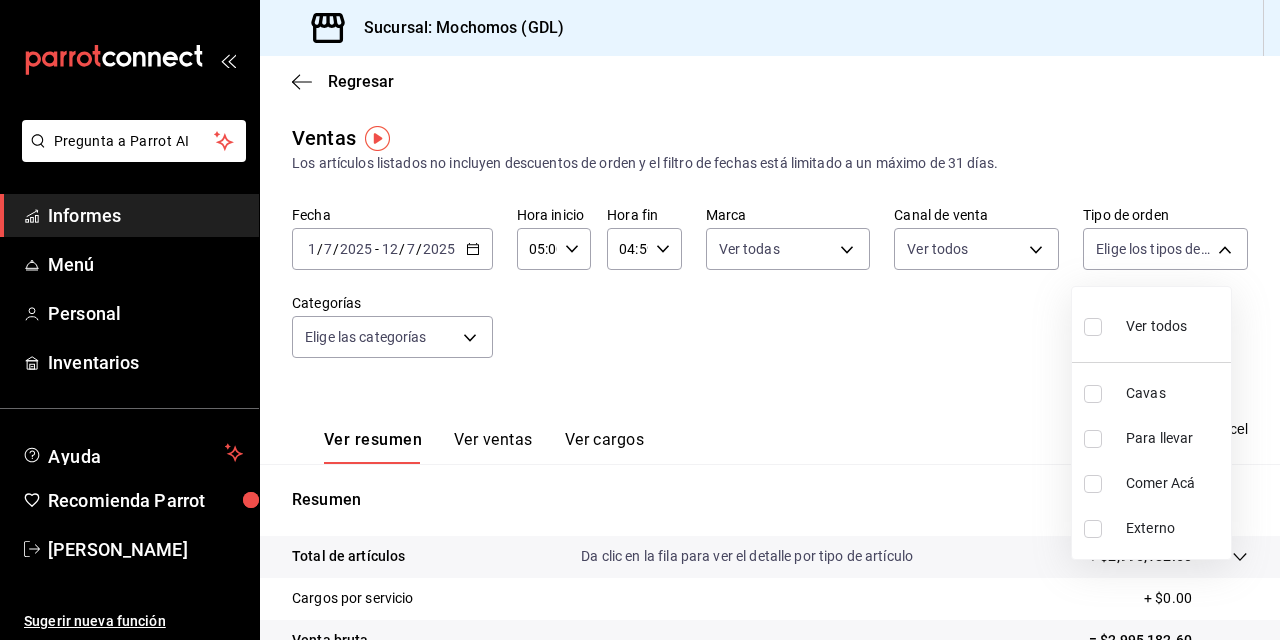 click at bounding box center (1097, 326) 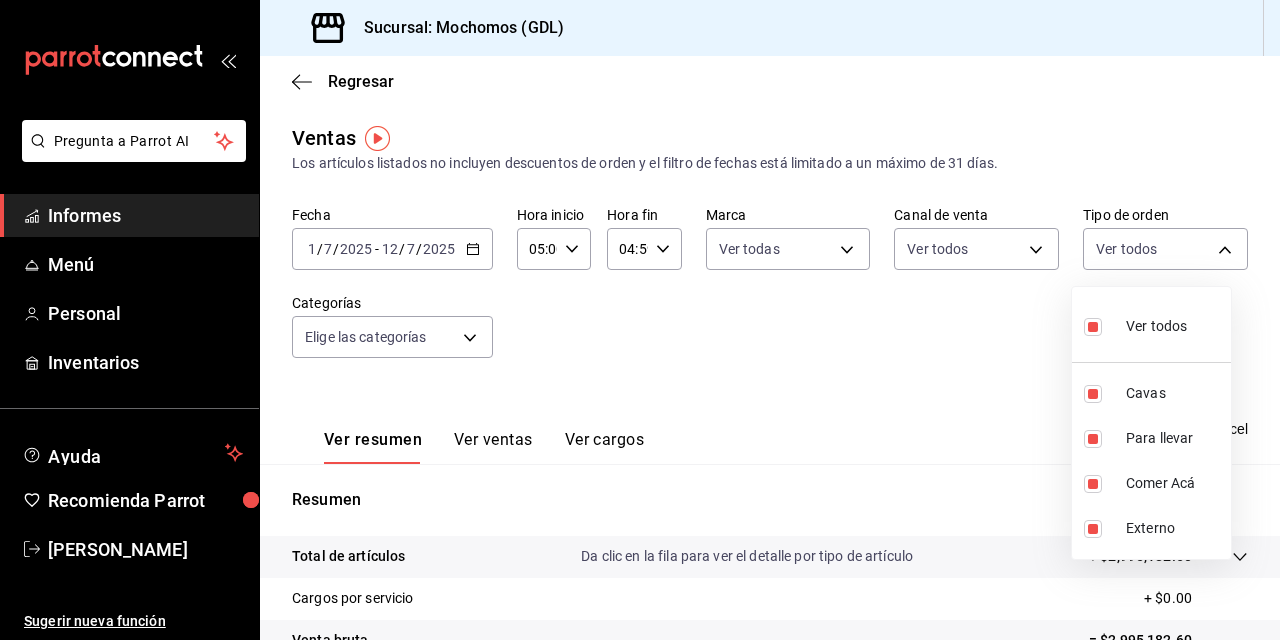 click at bounding box center (640, 320) 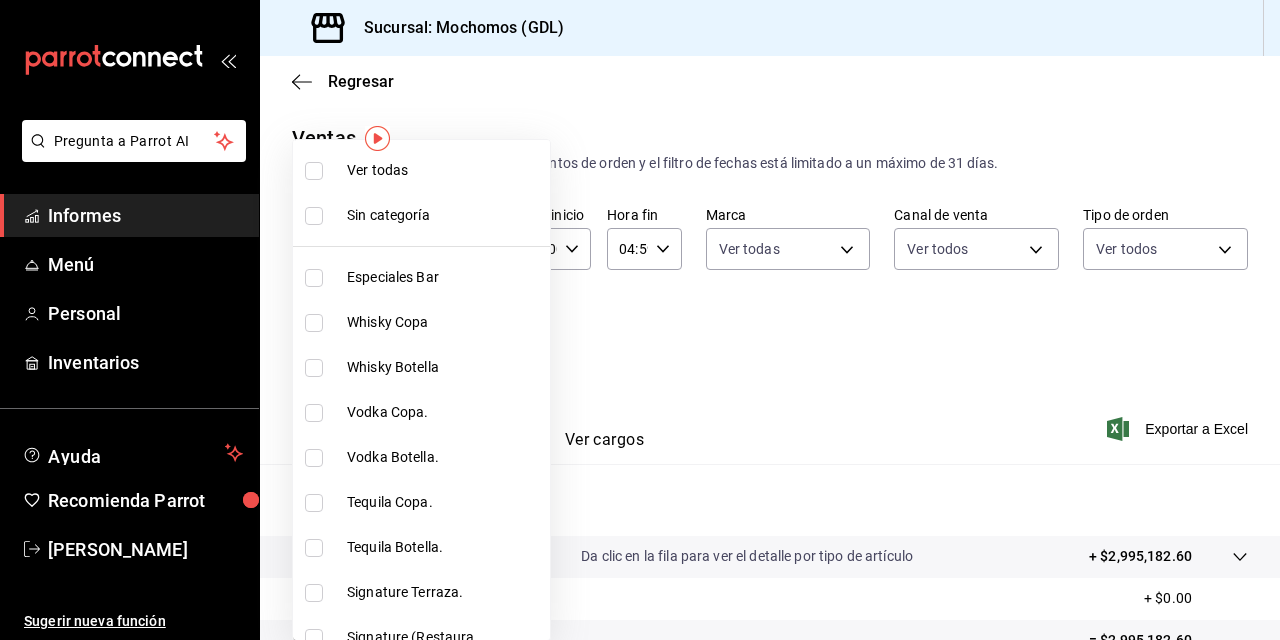 click on "Pregunta a Parrot AI Informes   Menú   Personal   Inventarios   Ayuda Recomienda Parrot   Joe Ávila   Sugerir nueva función   Sucursal: Mochomos (GDL) Regresar Ventas Los artículos listados no incluyen descuentos de orden y el filtro de fechas está limitado a un máximo de 31 días. Fecha 2025-07-01 1 / 7 / 2025 - 2025-07-12 12 / 7 / 2025 Hora inicio 05:00 Hora inicio Hora fin 04:59 Hora fin Marca Ver todas 36c25d4a-7cb0-456c-a434-e981d54830bc,9cac9703-0c5a-4d8b-addd-5b6b571d65b9 Canal de venta Ver todos PARROT,UBER_EATS,RAPPI,DIDI_FOOD,ONLINE Tipo de orden Ver todos c3d0baef-30c0-4718-9d76-caab43e27316,13c4cc4a-99d2-42c0-ba96-c3de8c08c13d,7b7918ed-1db5-442d-955d-303d5b4c53c3,EXTERNAL Categorías Elige las categorías Ver resumen Ver ventas Ver cargos Exportar a Excel Resumen Total de artículos Da clic en la fila para ver el detalle por tipo de artículo + $2,995,182.60 Cargos por servicio + $0.00 Venta bruta = $2,995,182.60 Descuentos totales - $22,375.84 Certificados de regalo - $26,409.00 Venta total" at bounding box center (640, 320) 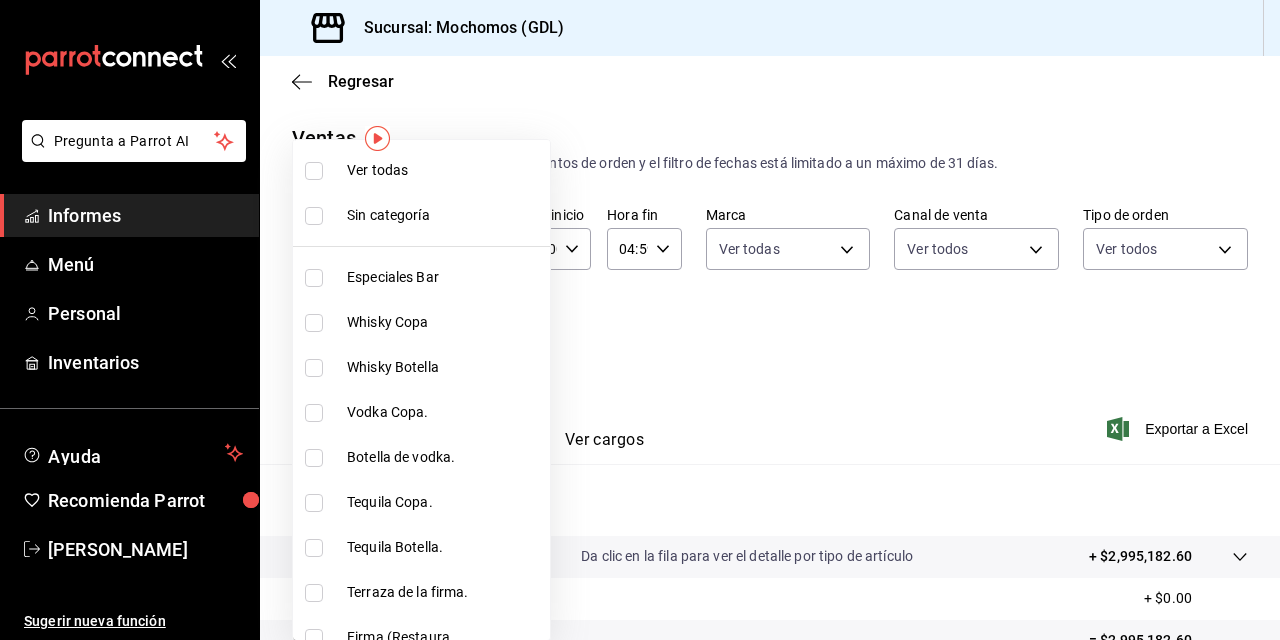 click at bounding box center (314, 171) 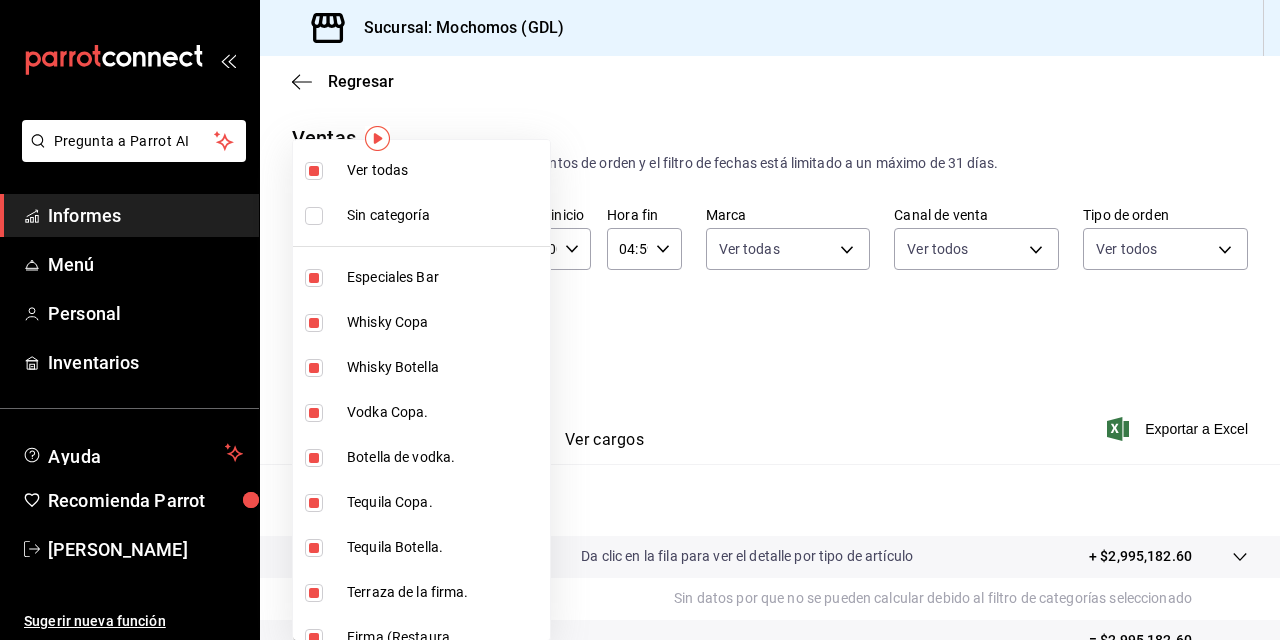 click at bounding box center [640, 320] 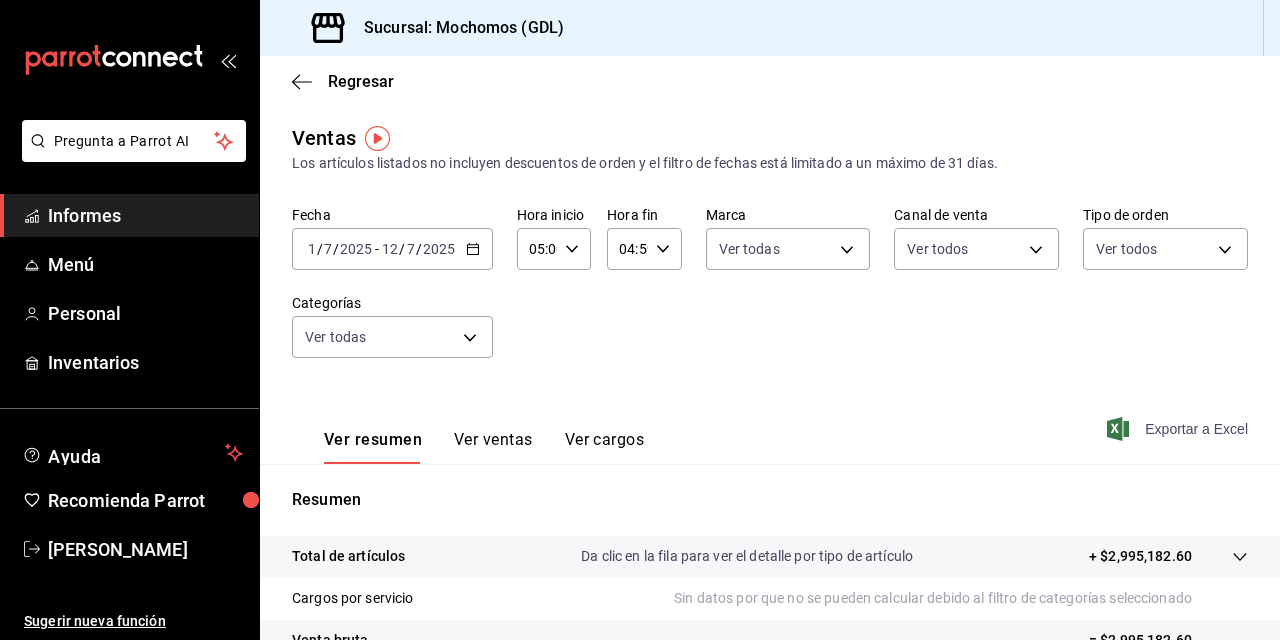 click on "Exportar a Excel" at bounding box center [1196, 429] 